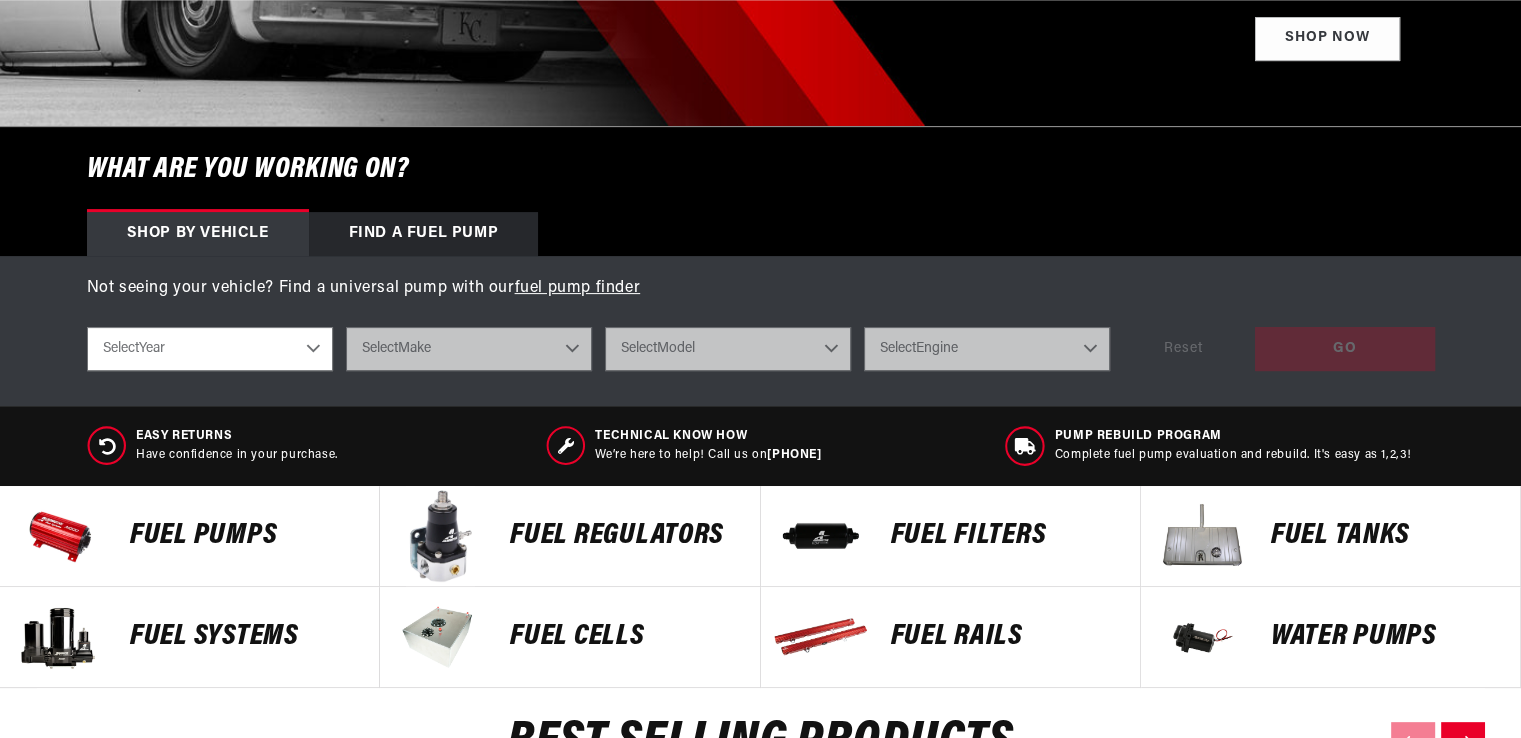 scroll, scrollTop: 700, scrollLeft: 0, axis: vertical 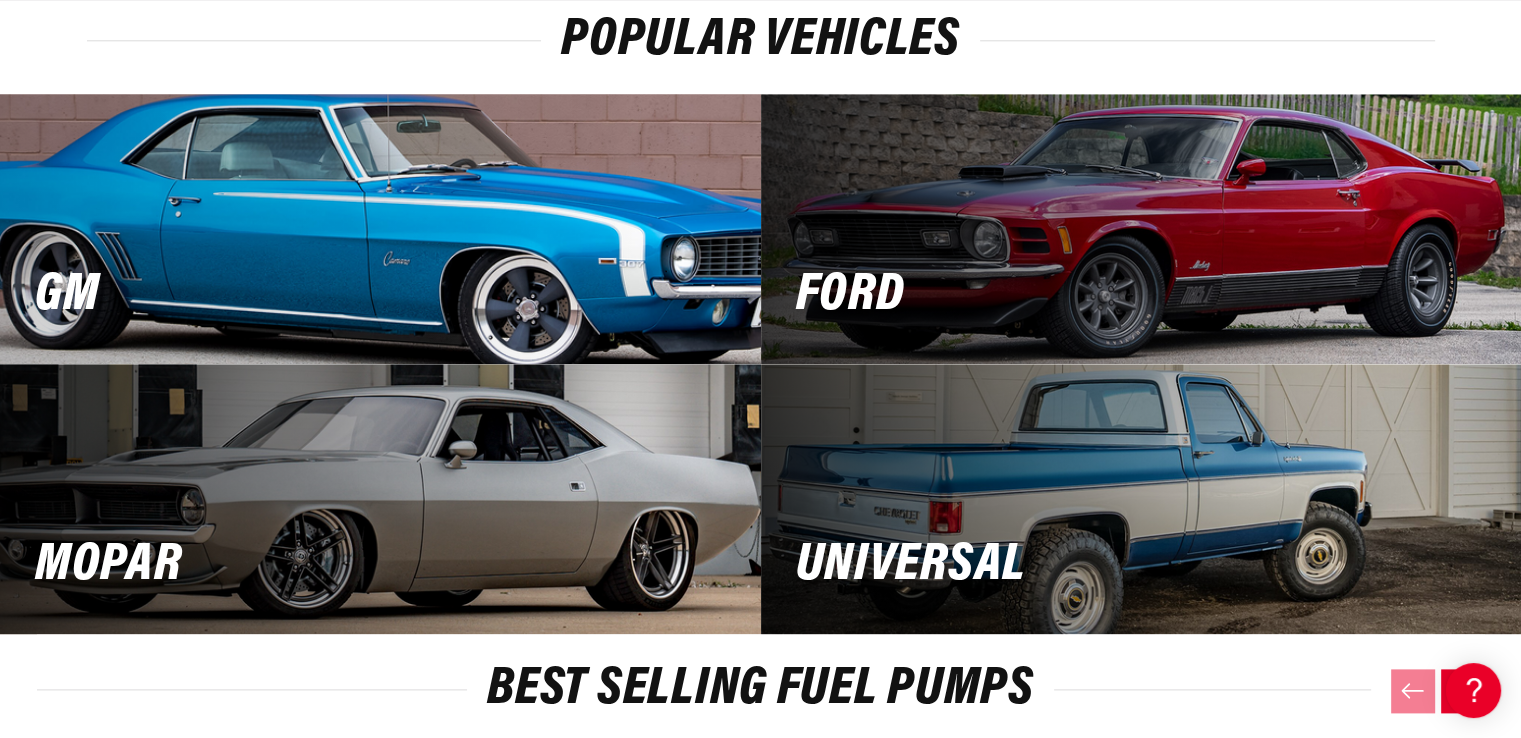 click on "GM" at bounding box center (380, 229) 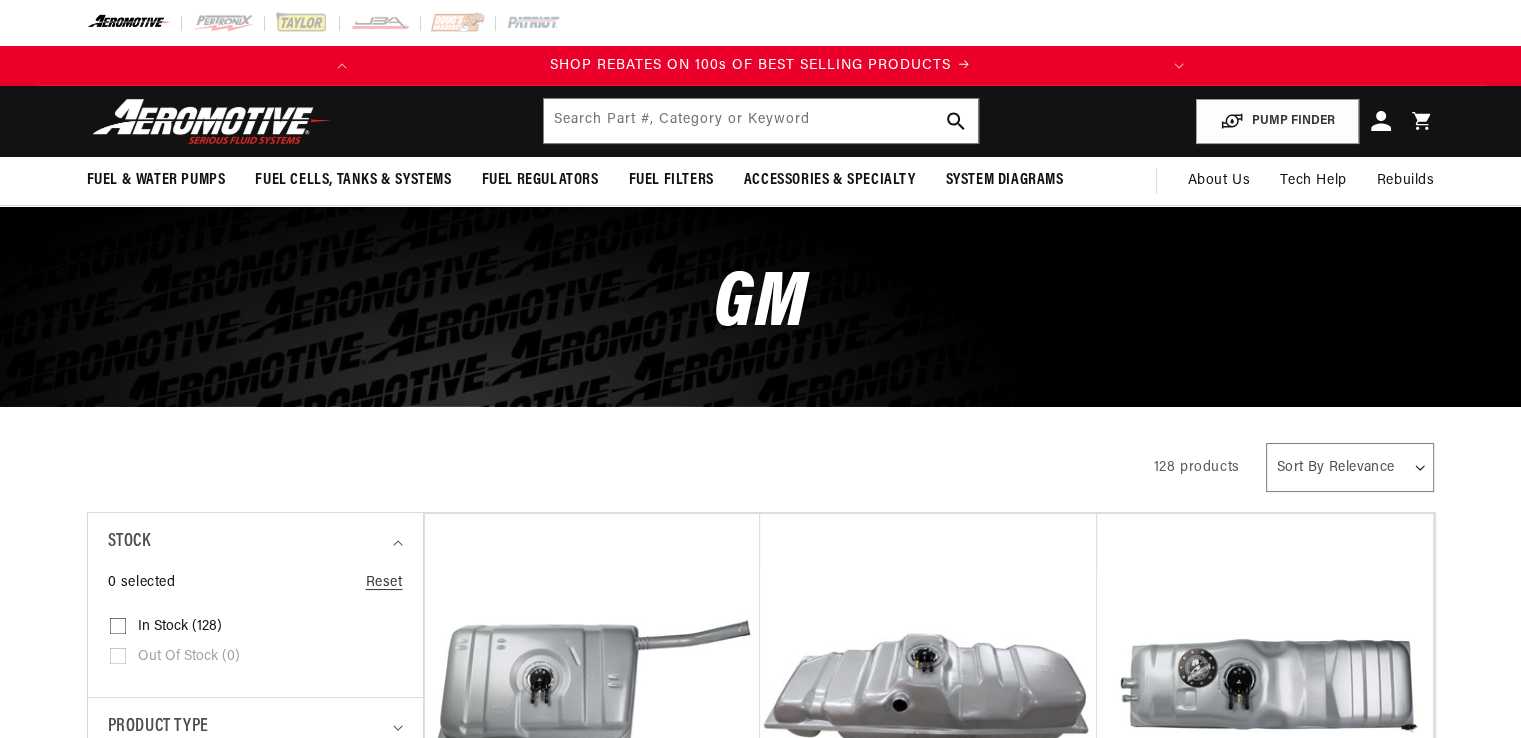scroll, scrollTop: 200, scrollLeft: 0, axis: vertical 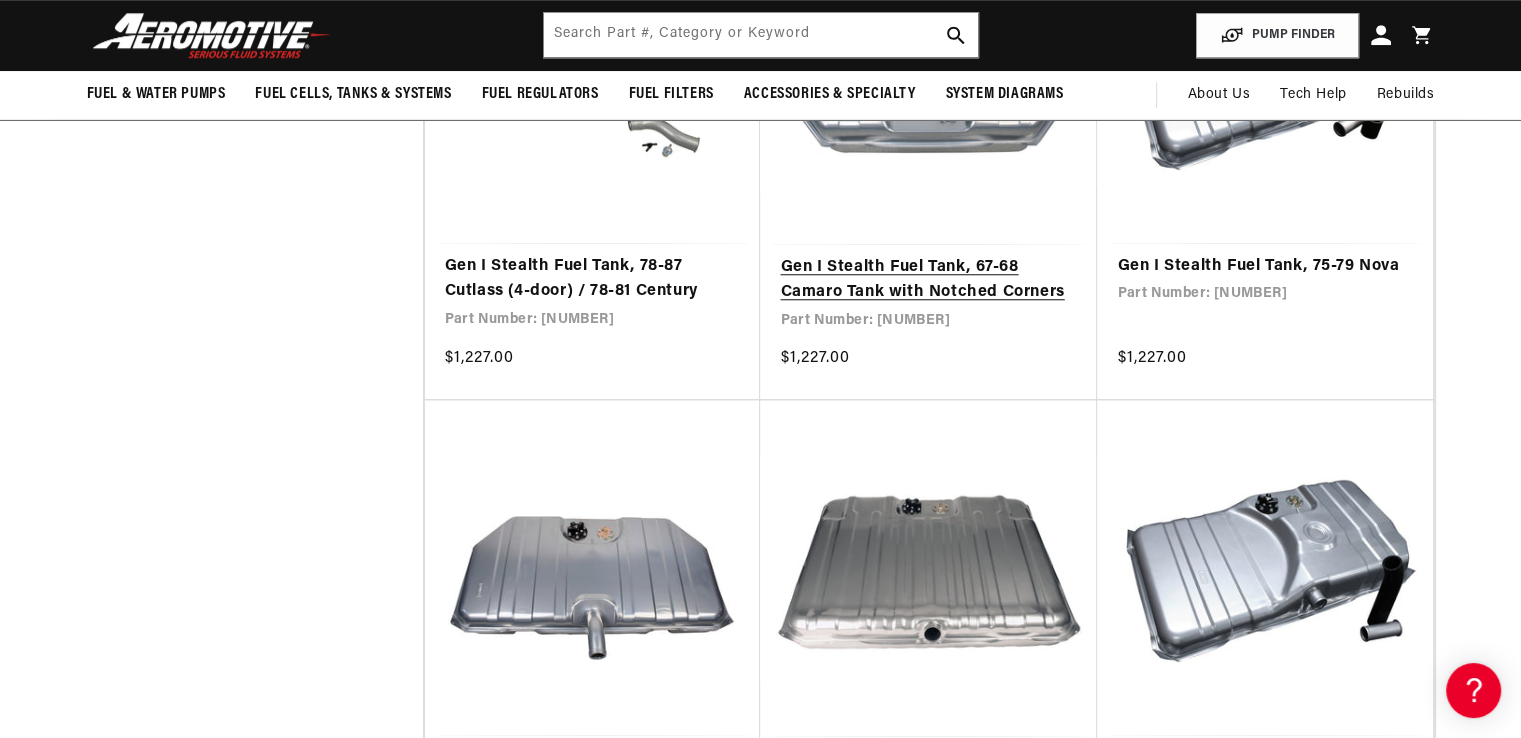 click on "Gen I Stealth Fuel Tank, 67-68 Camaro Tank with Notched Corners" at bounding box center (928, 280) 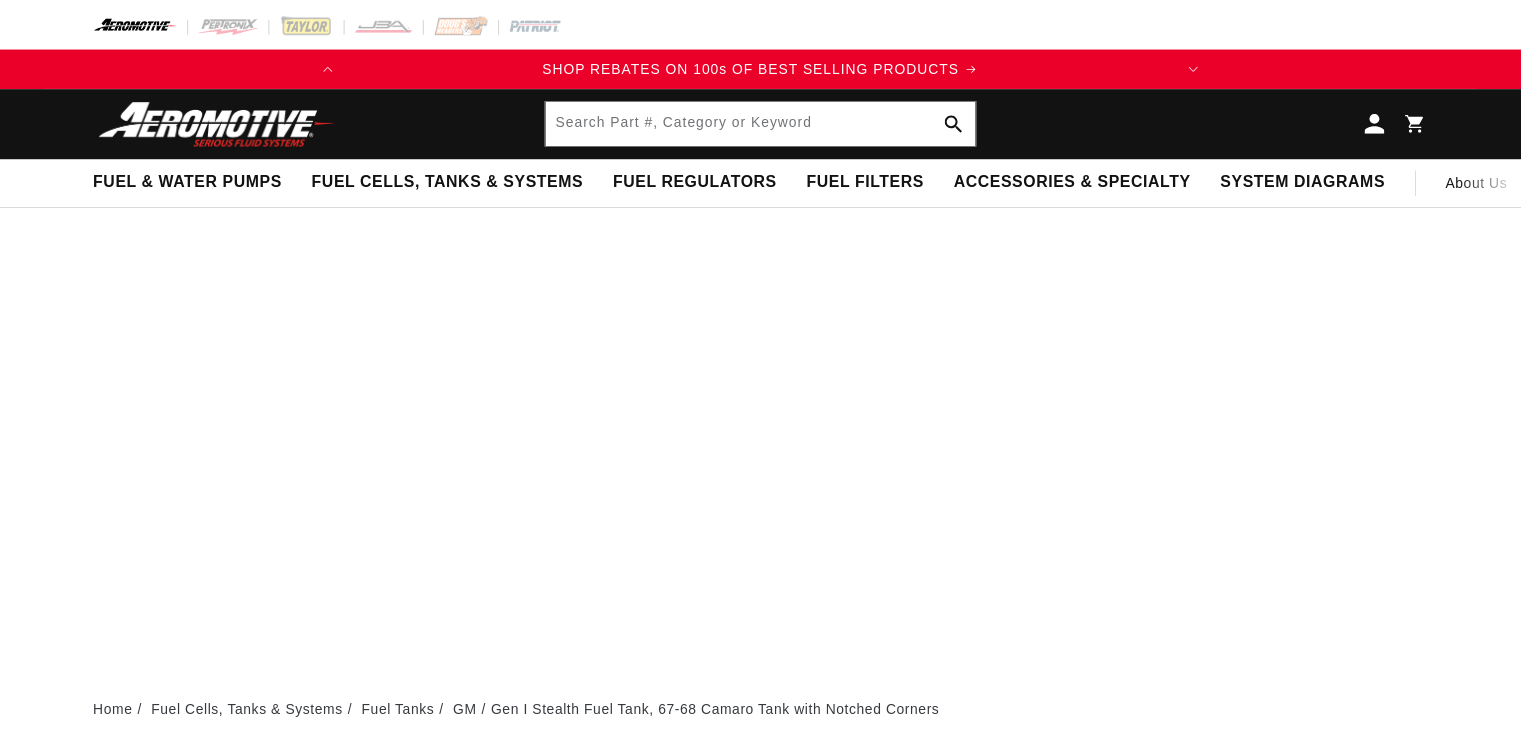 scroll, scrollTop: 0, scrollLeft: 0, axis: both 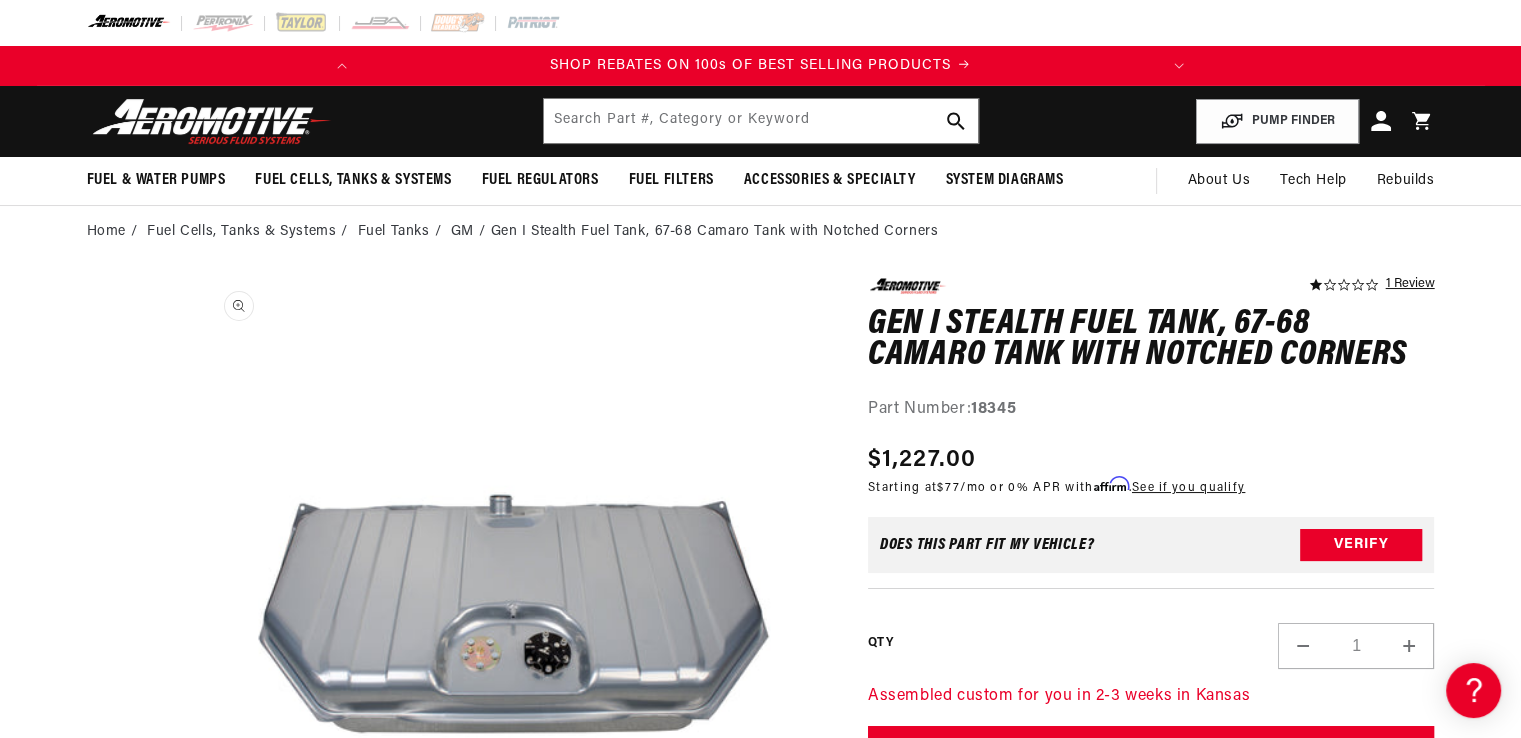 click on "Open media 1 in modal" at bounding box center [197, 910] 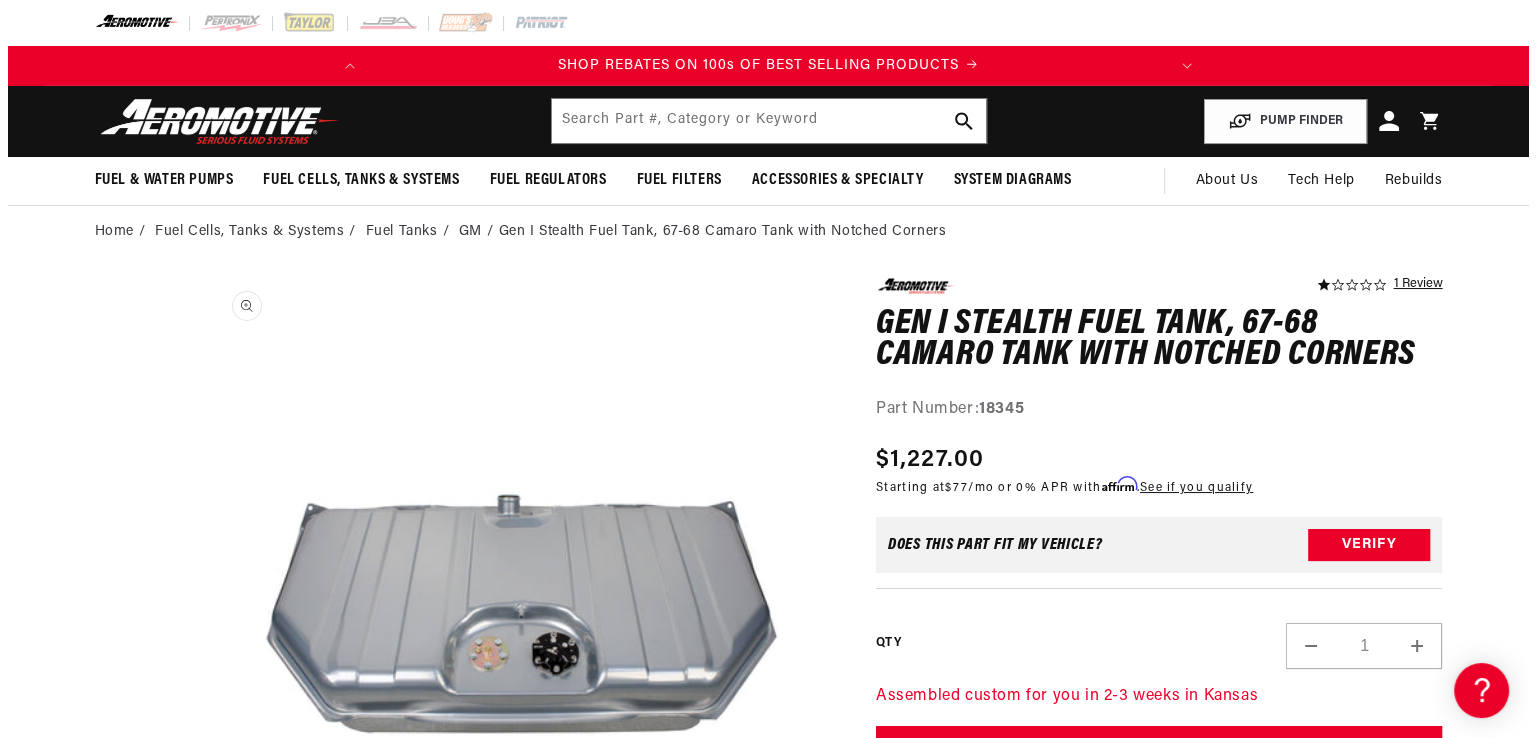 scroll, scrollTop: 10, scrollLeft: 0, axis: vertical 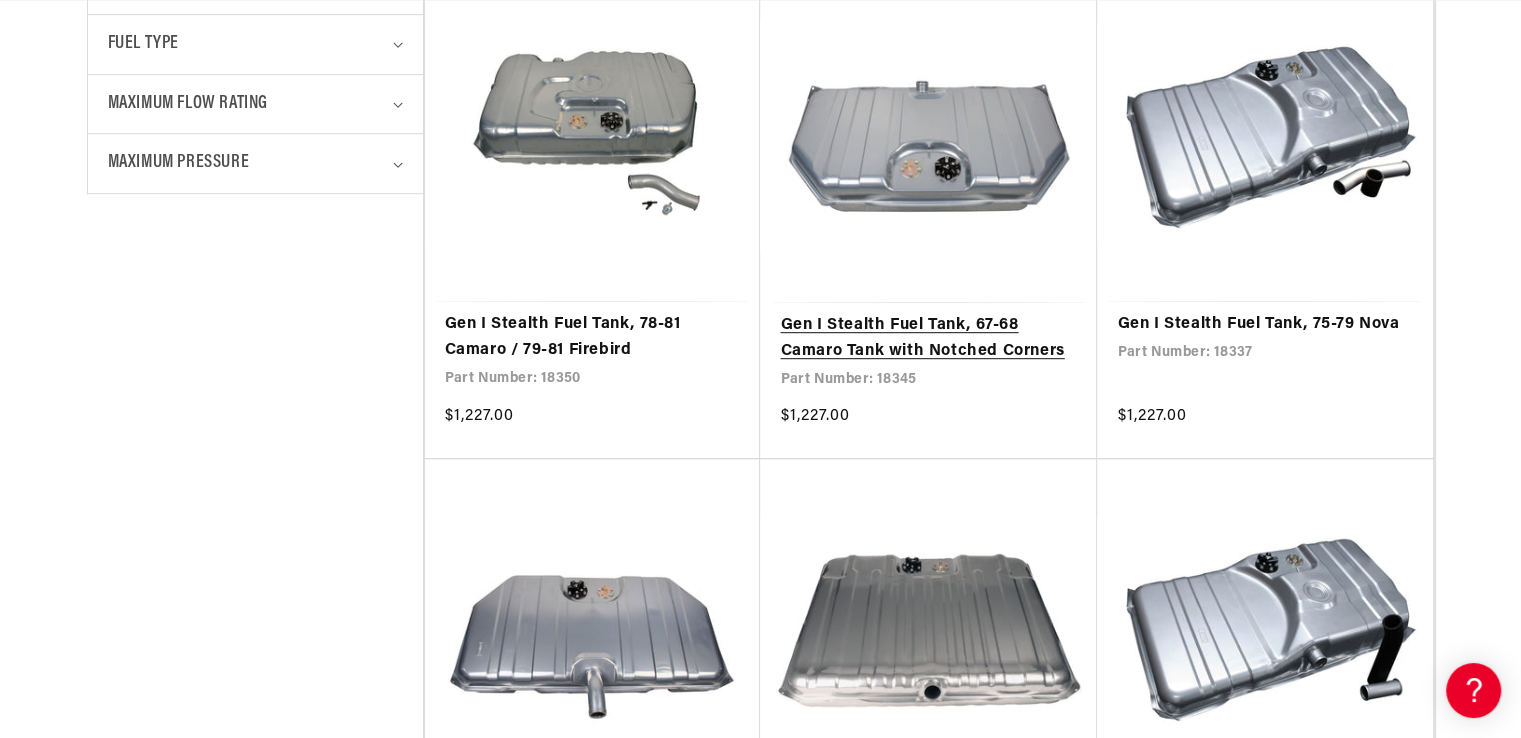 click on "Gen I Stealth Fuel Tank, 67-68 Camaro Tank with Notched Corners" at bounding box center [928, 338] 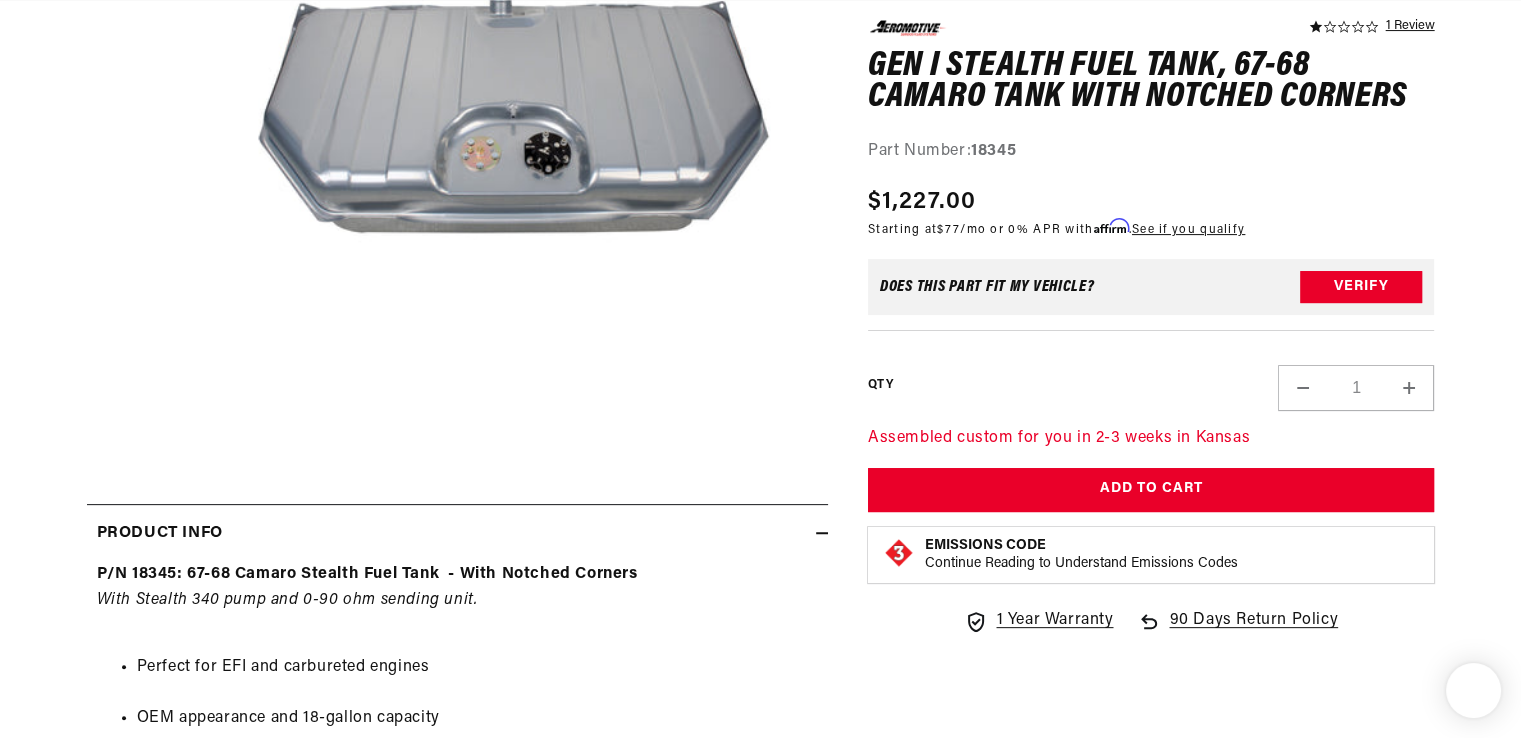 scroll, scrollTop: 700, scrollLeft: 0, axis: vertical 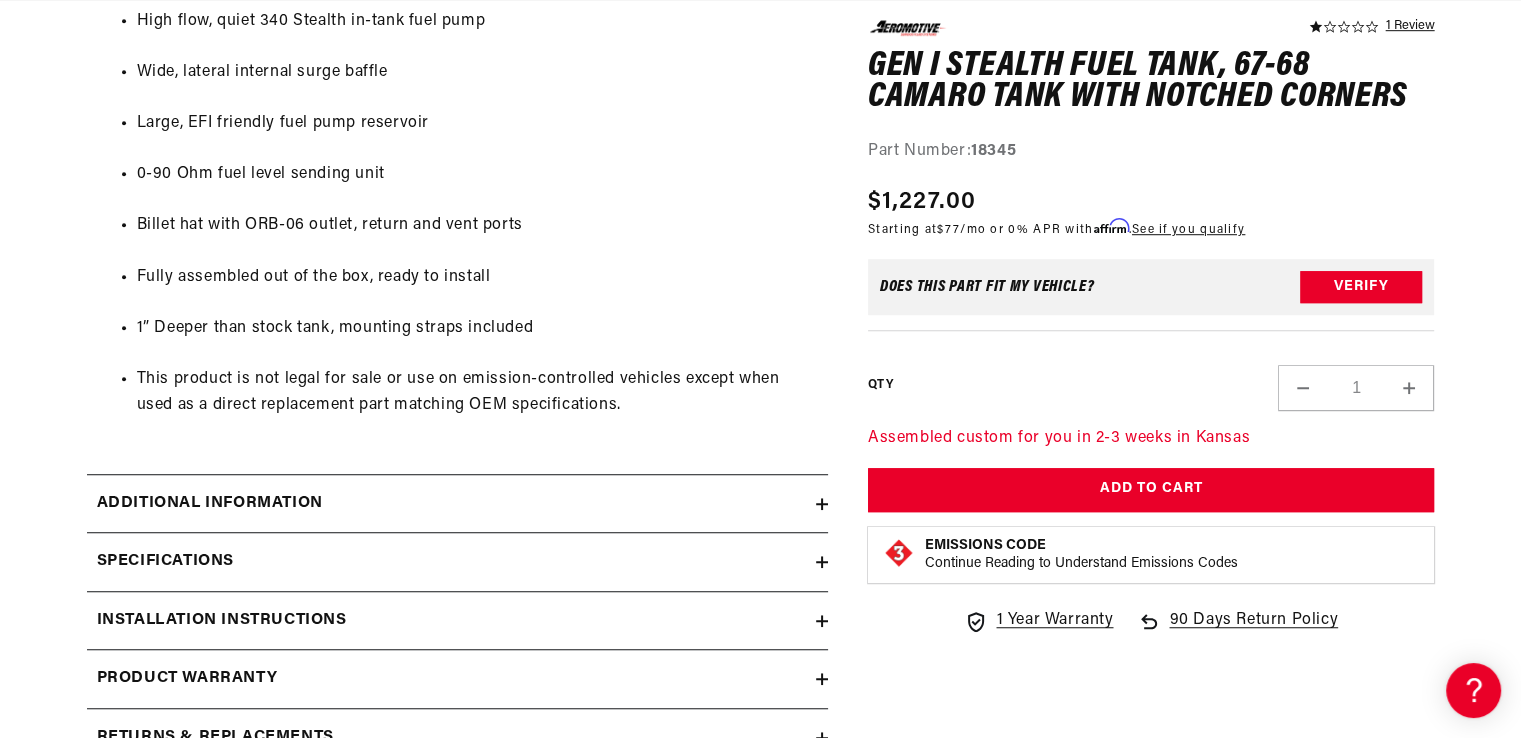 click on "Specifications" at bounding box center [165, 562] 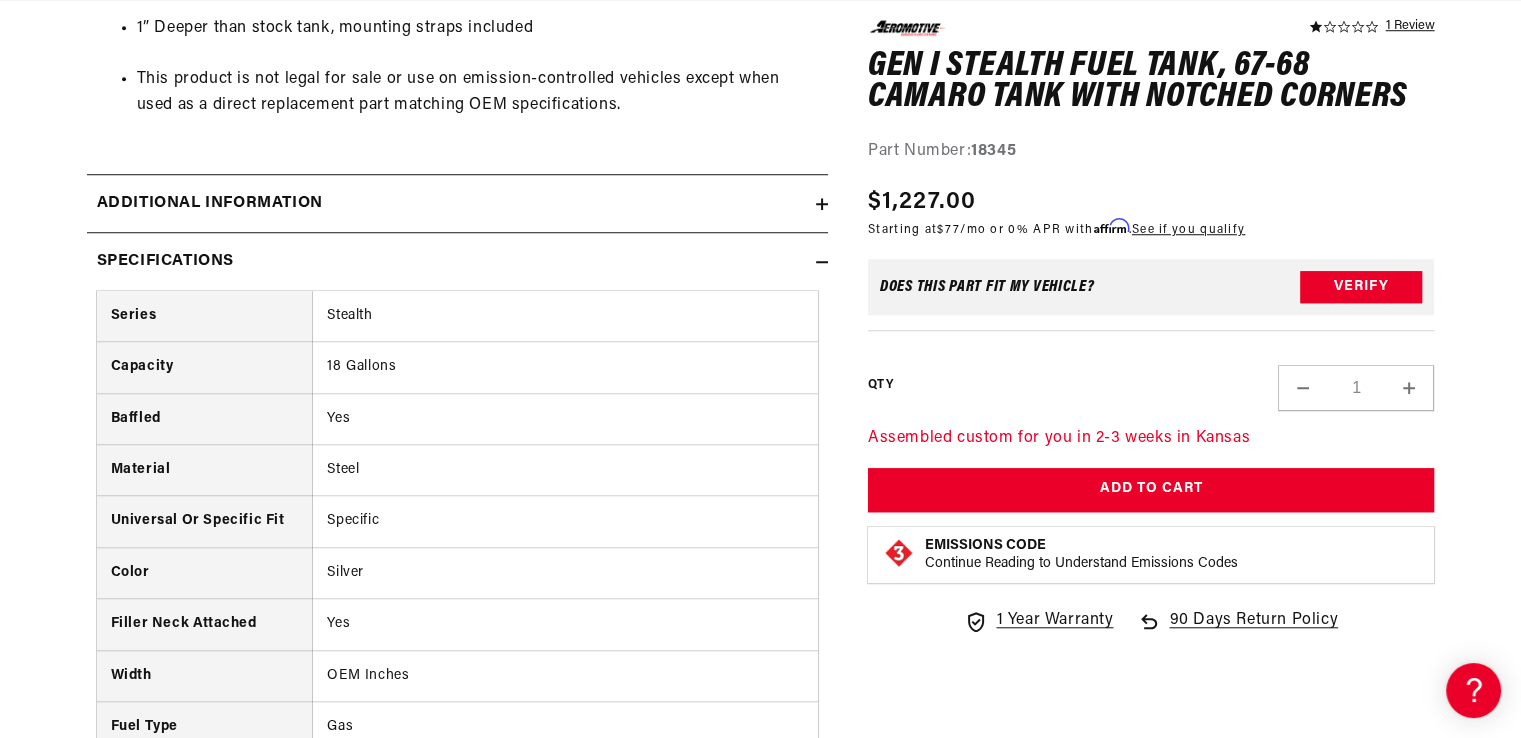 scroll, scrollTop: 1800, scrollLeft: 0, axis: vertical 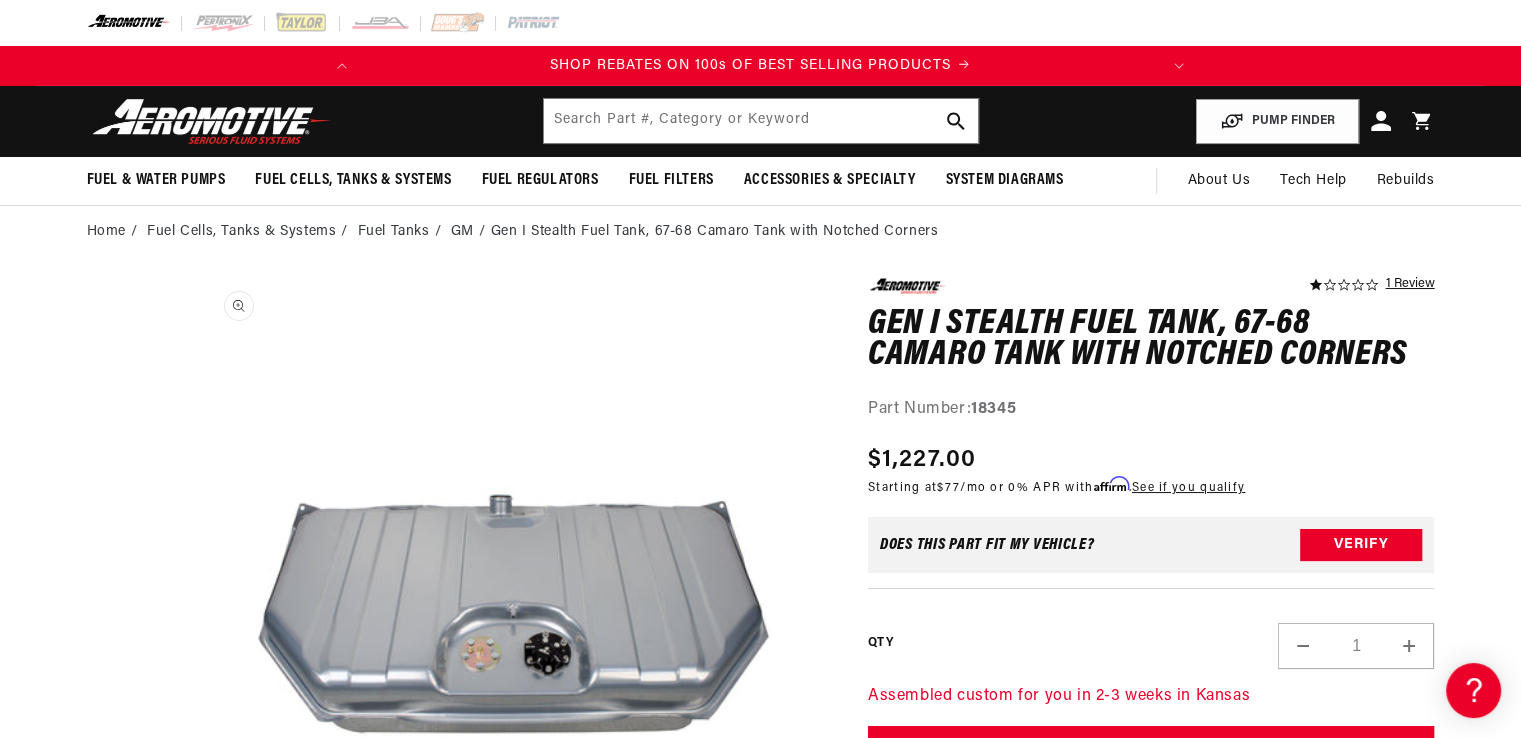 click on "Open media 1 in modal" at bounding box center [197, 910] 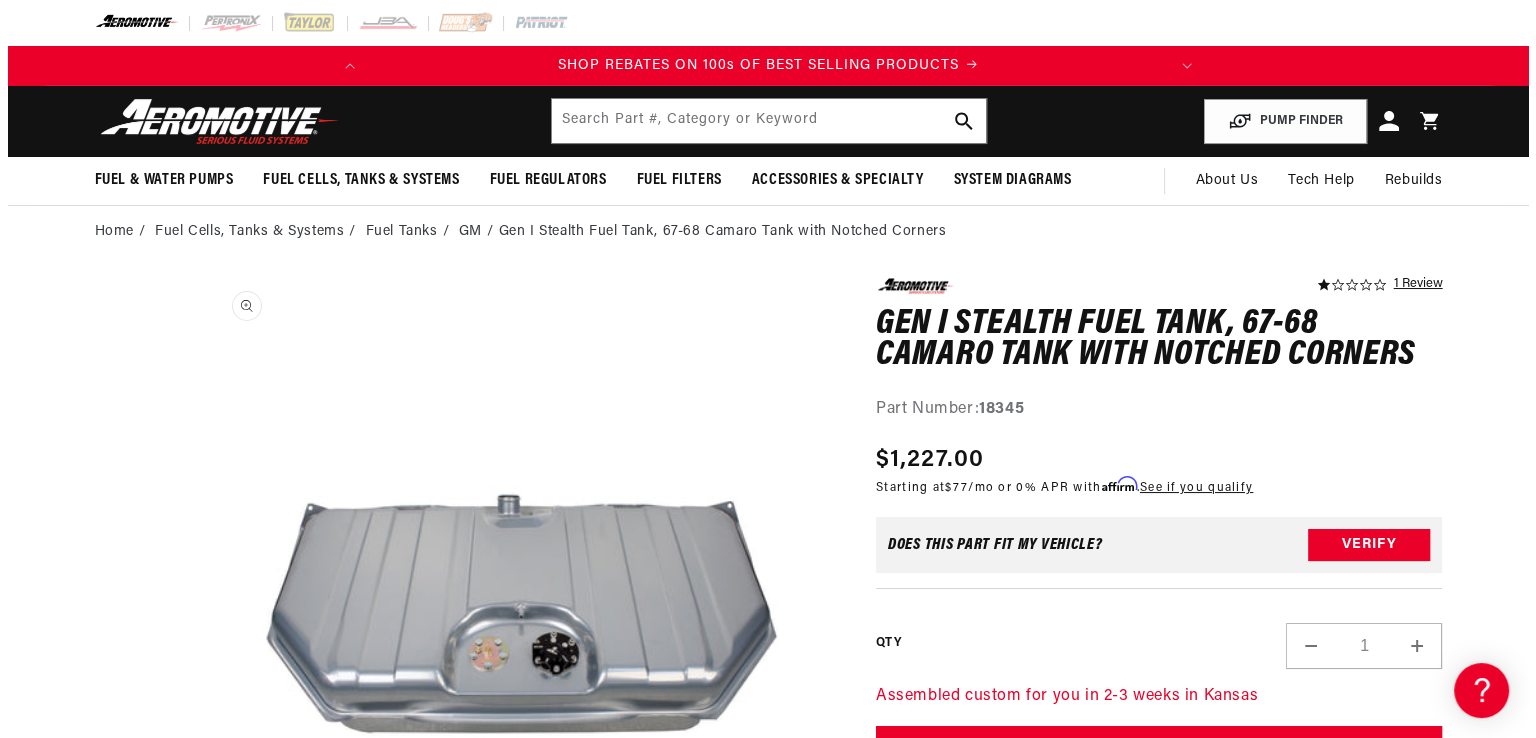 scroll, scrollTop: 10, scrollLeft: 0, axis: vertical 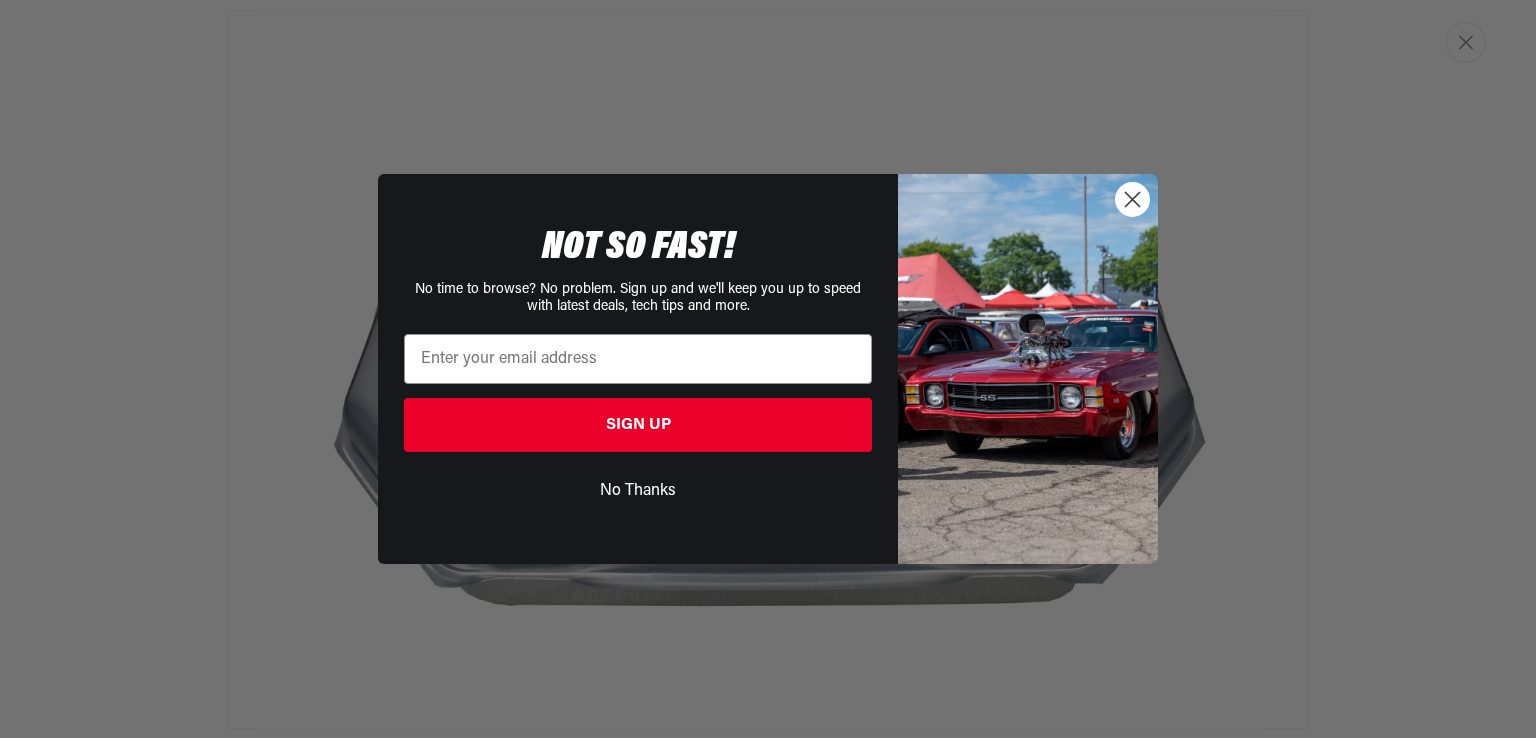 click 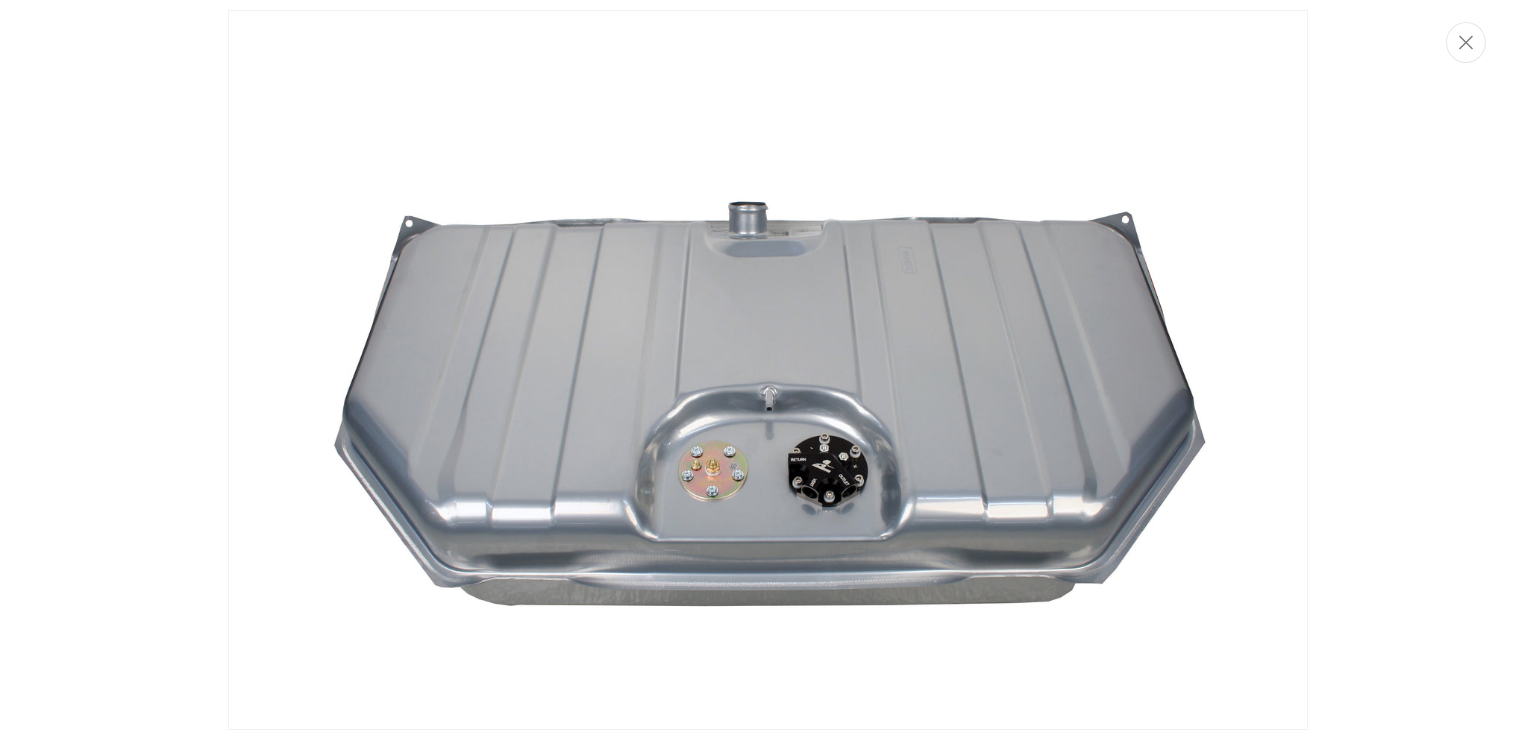 scroll, scrollTop: 0, scrollLeft: 0, axis: both 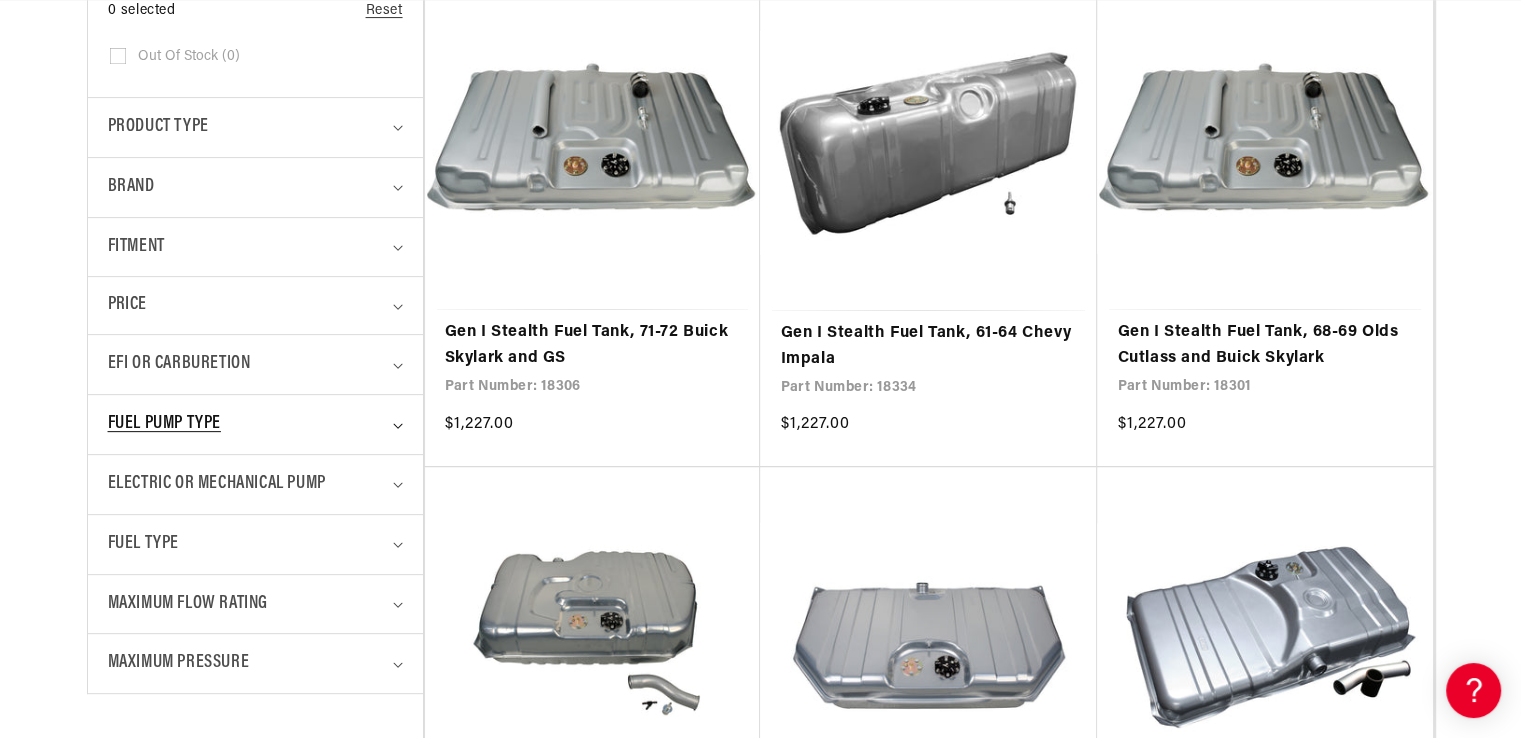 click on "Fuel Pump Type" at bounding box center (164, 424) 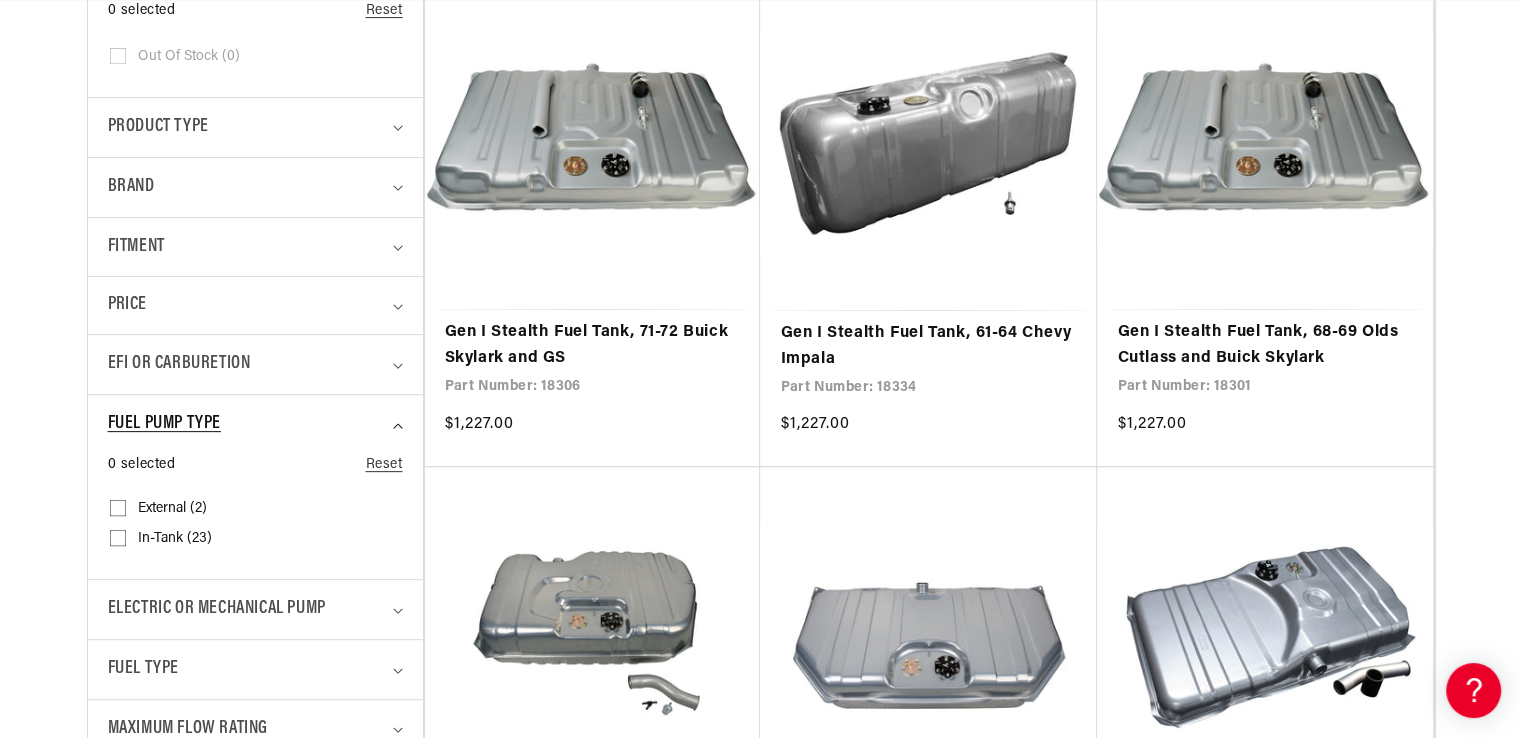 scroll, scrollTop: 0, scrollLeft: 791, axis: horizontal 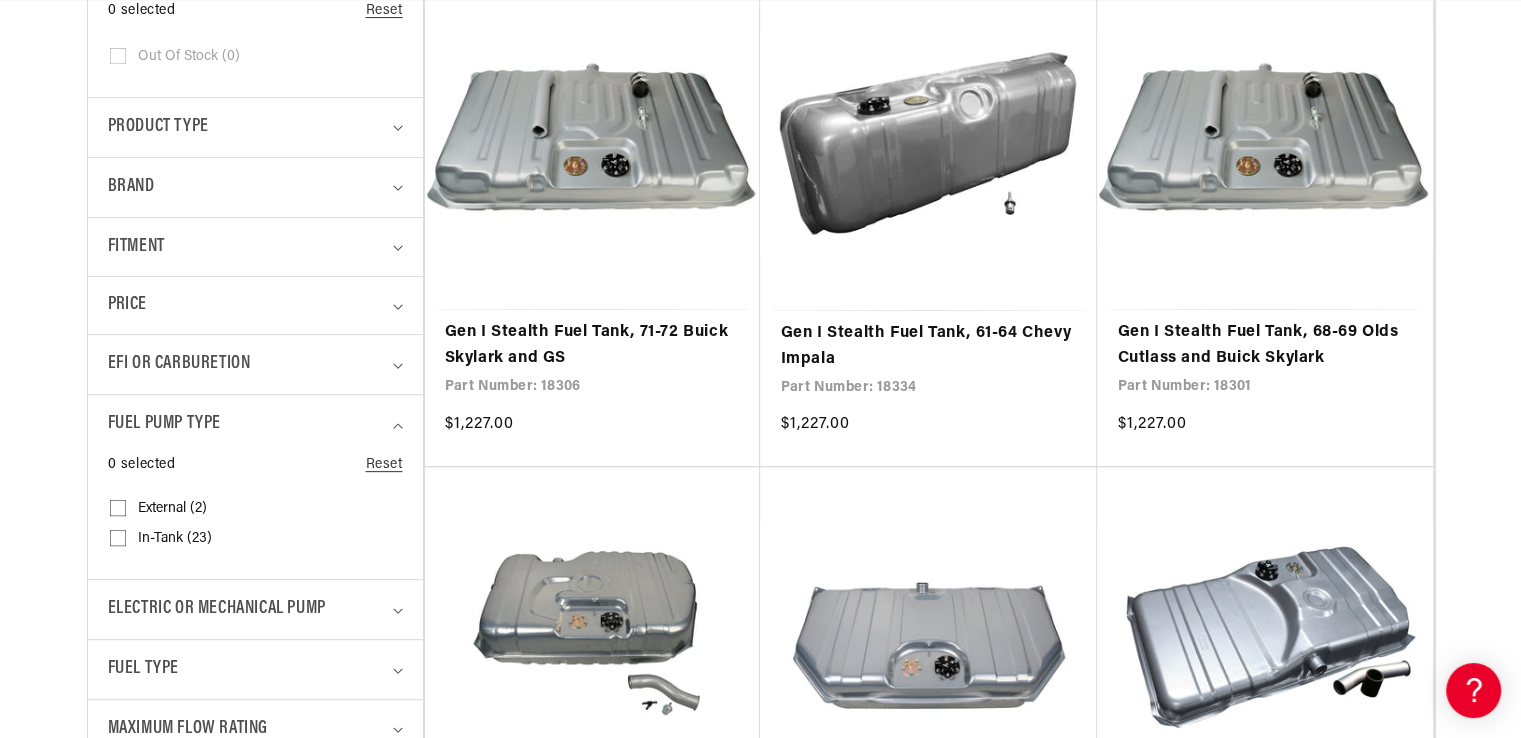 click on "In-Tank (23)
In-Tank (23 products)" at bounding box center (118, 542) 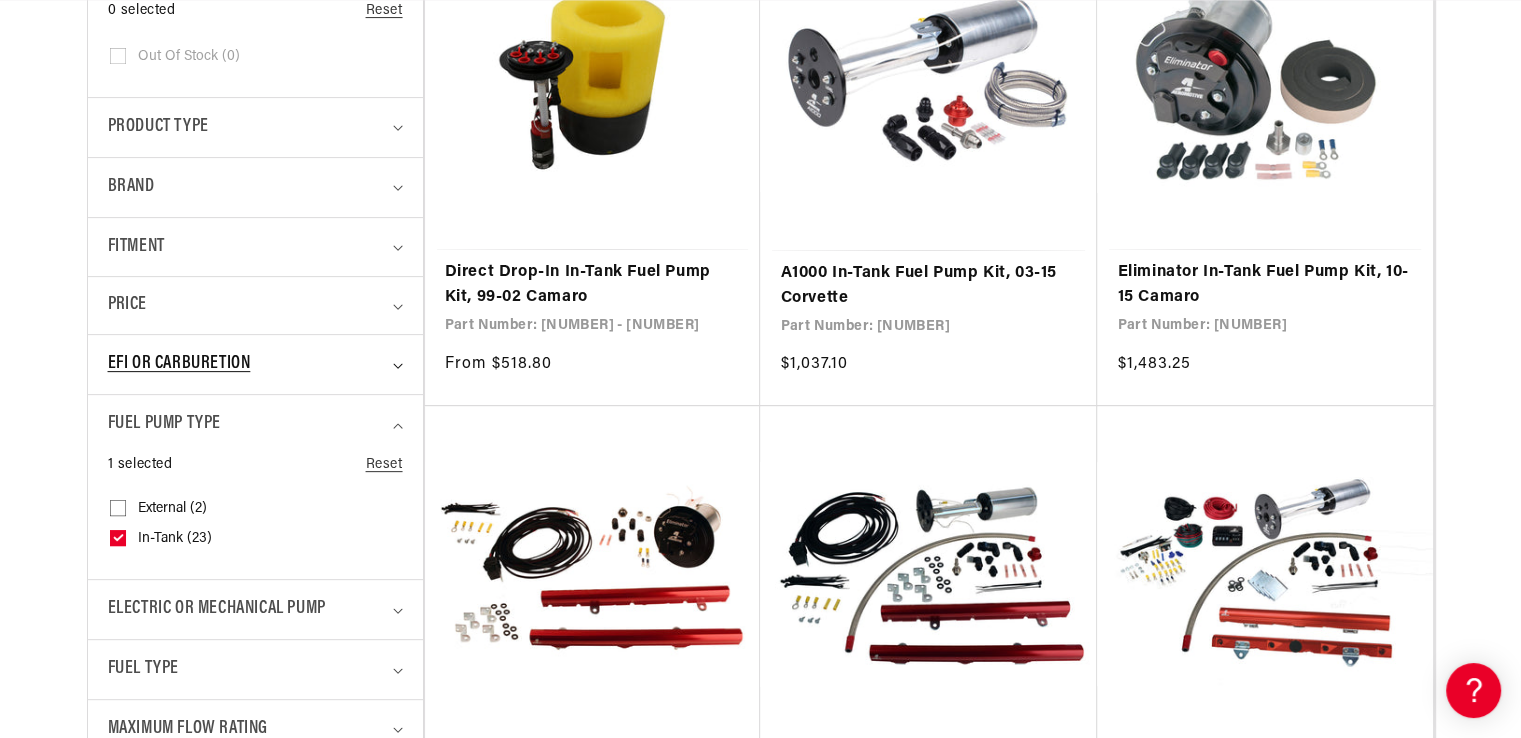 click on "EFI or Carburetion" at bounding box center (179, 364) 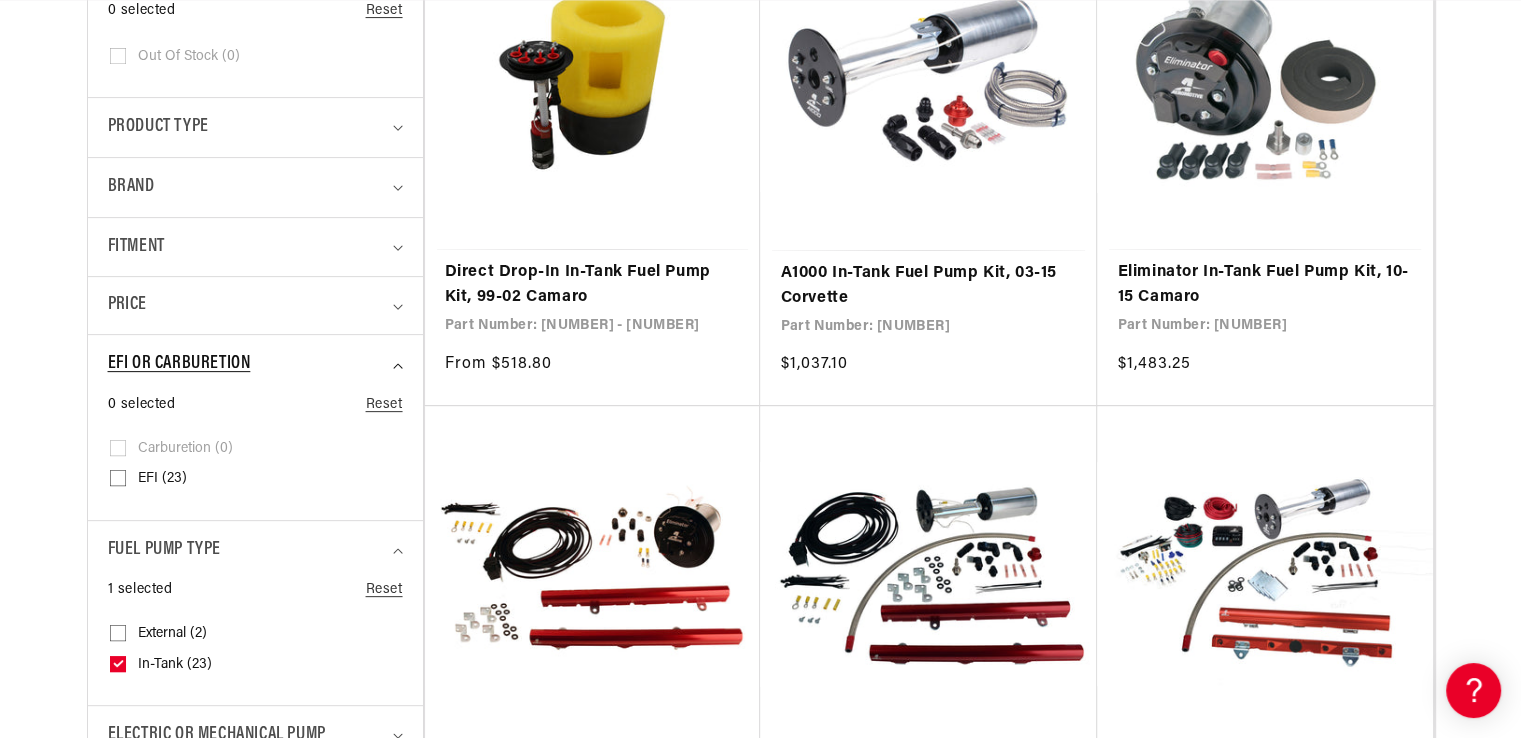 scroll, scrollTop: 0, scrollLeft: 0, axis: both 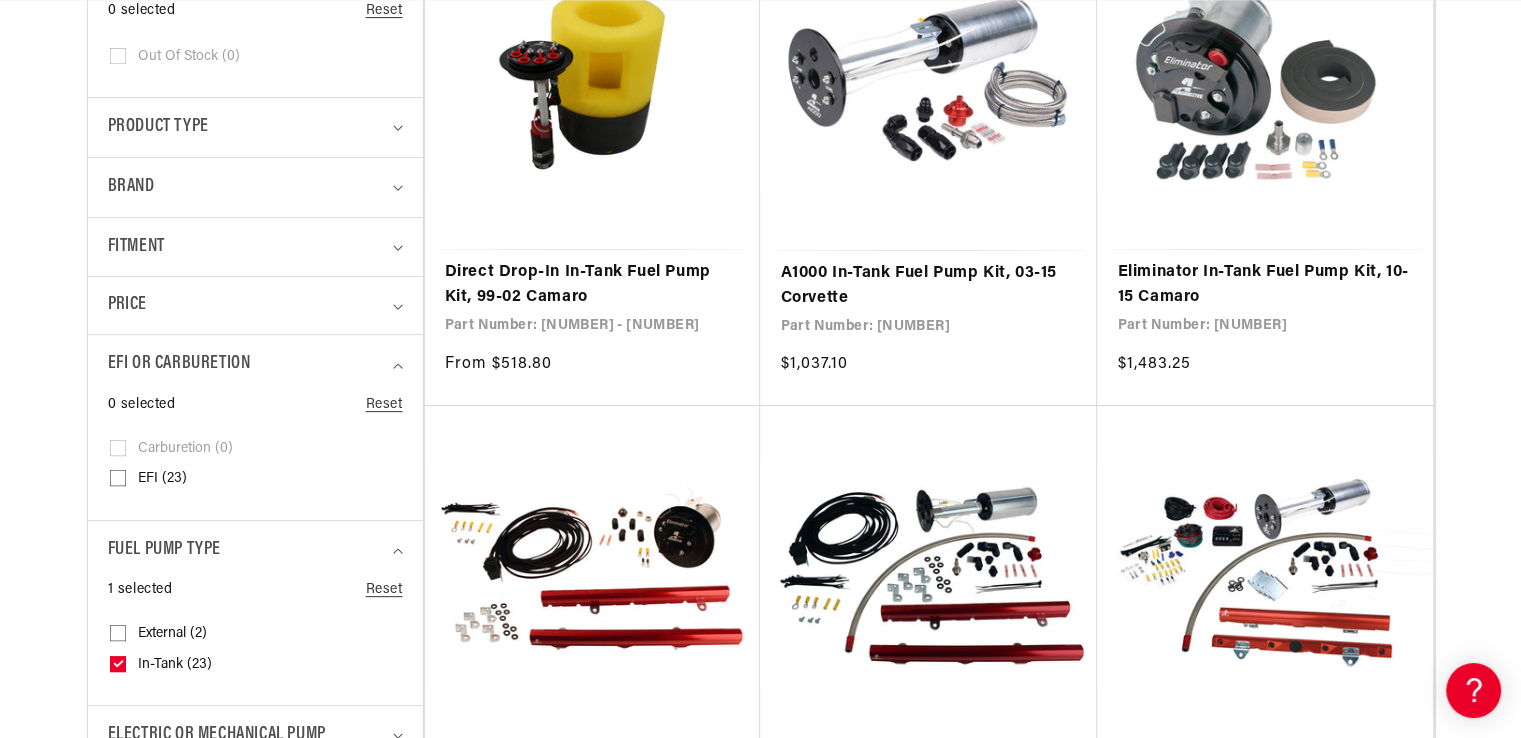 click on "EFI (23)
EFI (23 products)" at bounding box center [118, 482] 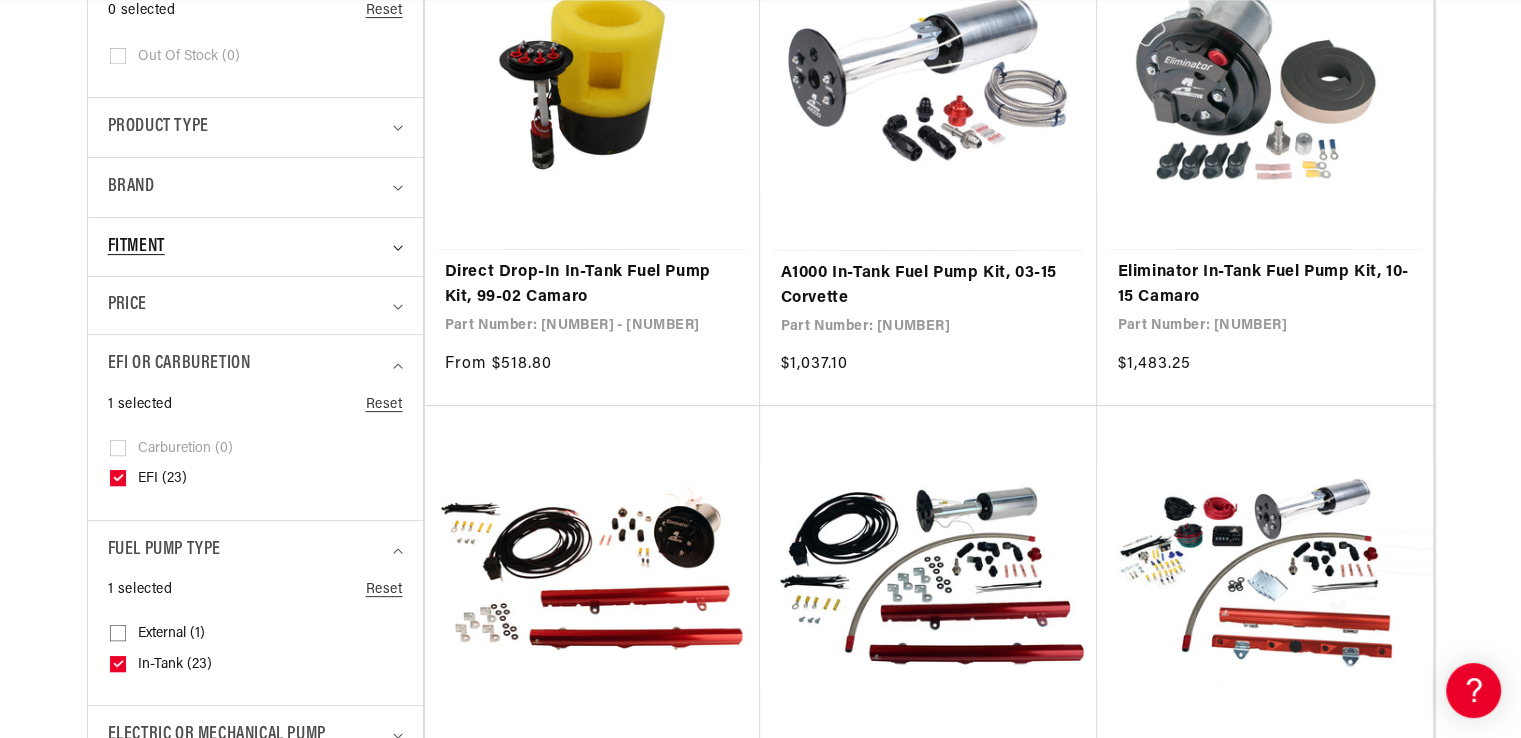 click on "Fitment" at bounding box center (136, 247) 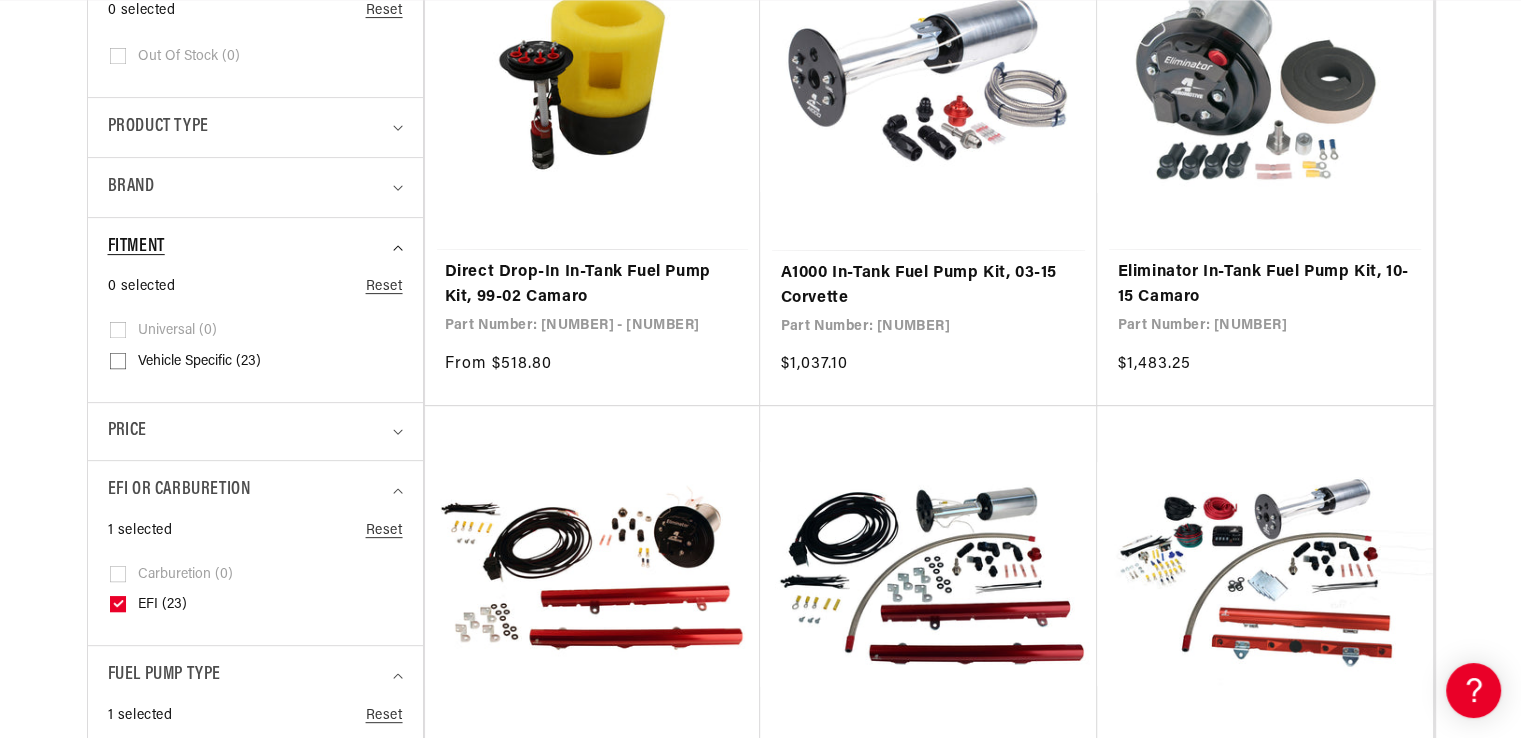 scroll, scrollTop: 0, scrollLeft: 791, axis: horizontal 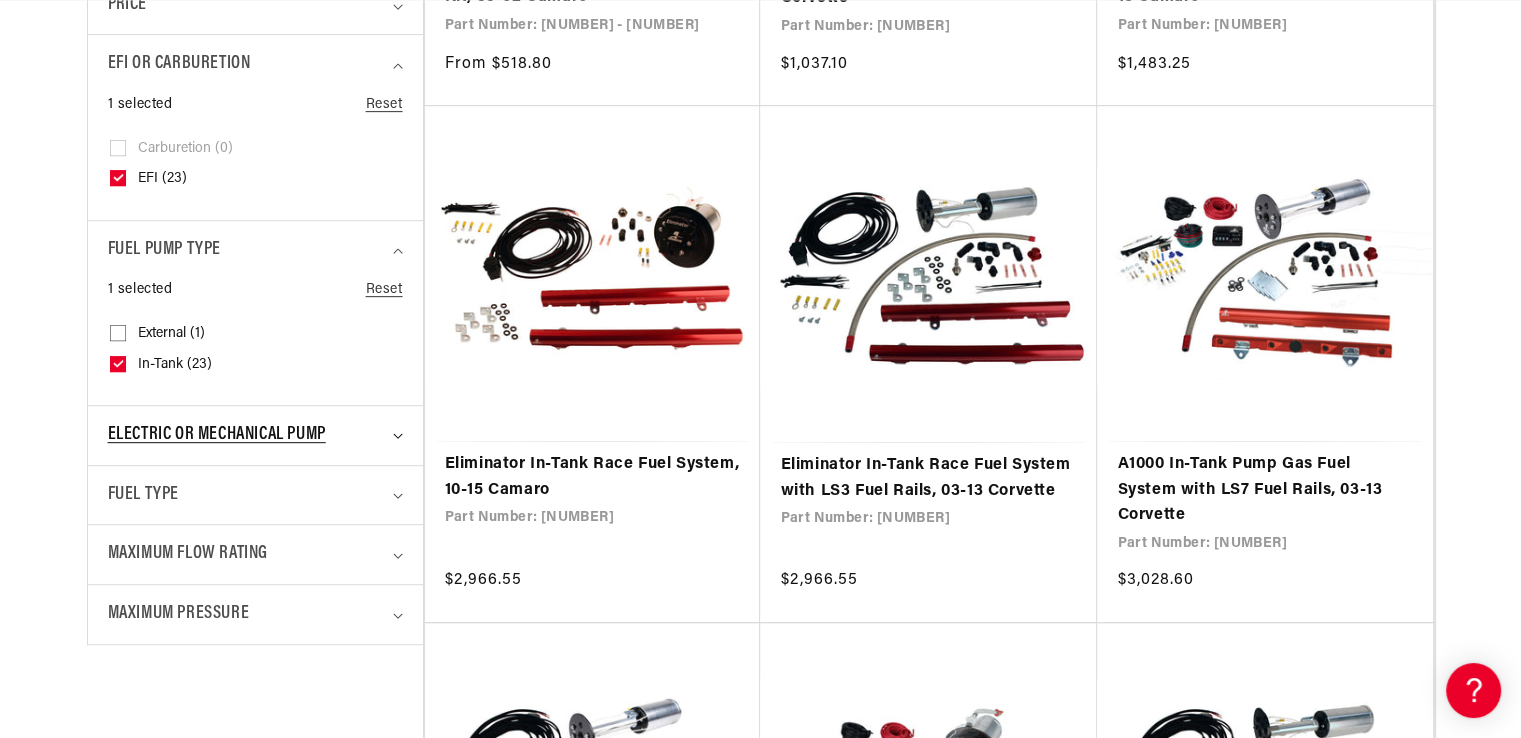 click on "Electric or Mechanical Pump" at bounding box center [217, 435] 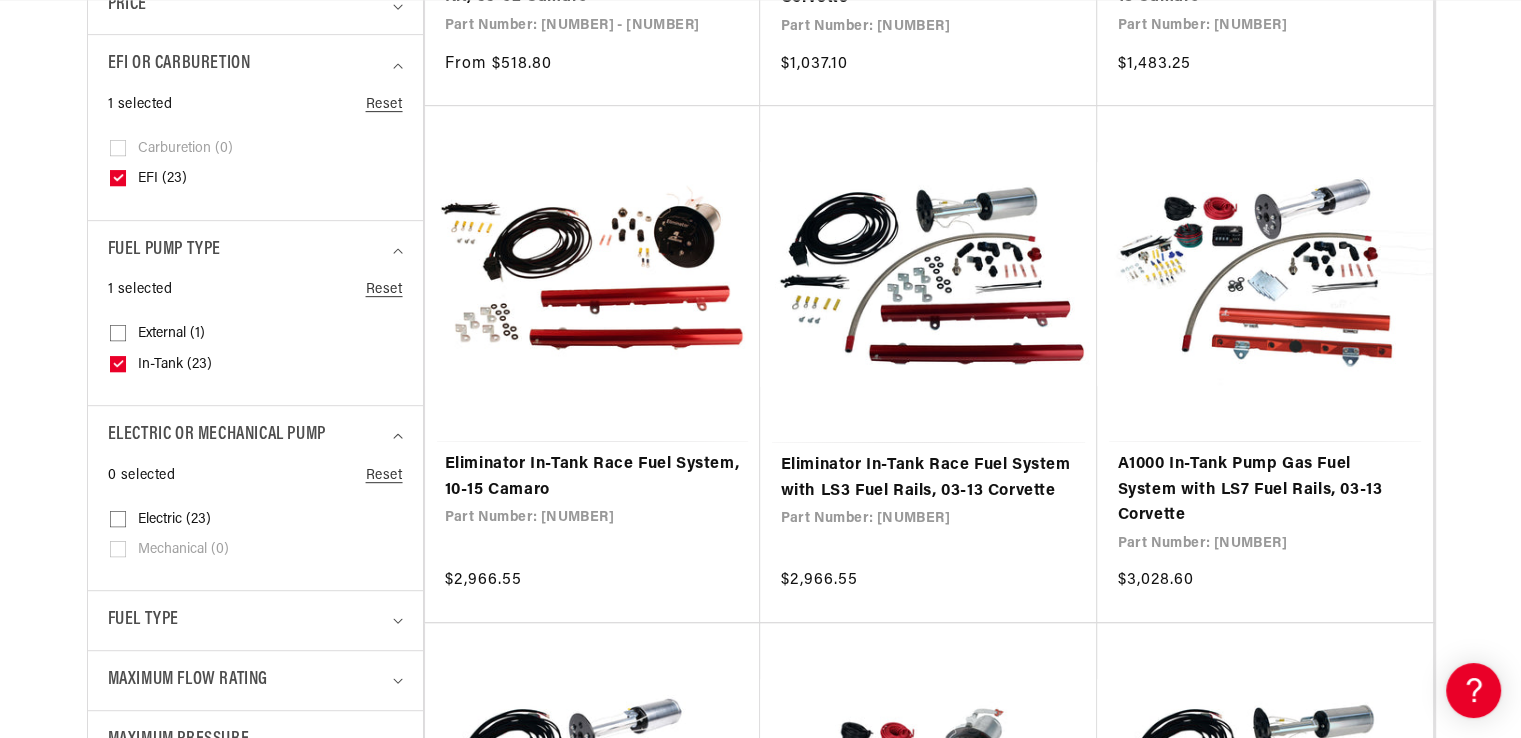 click on "Electric (23)
Electric (23 products)" at bounding box center (118, 523) 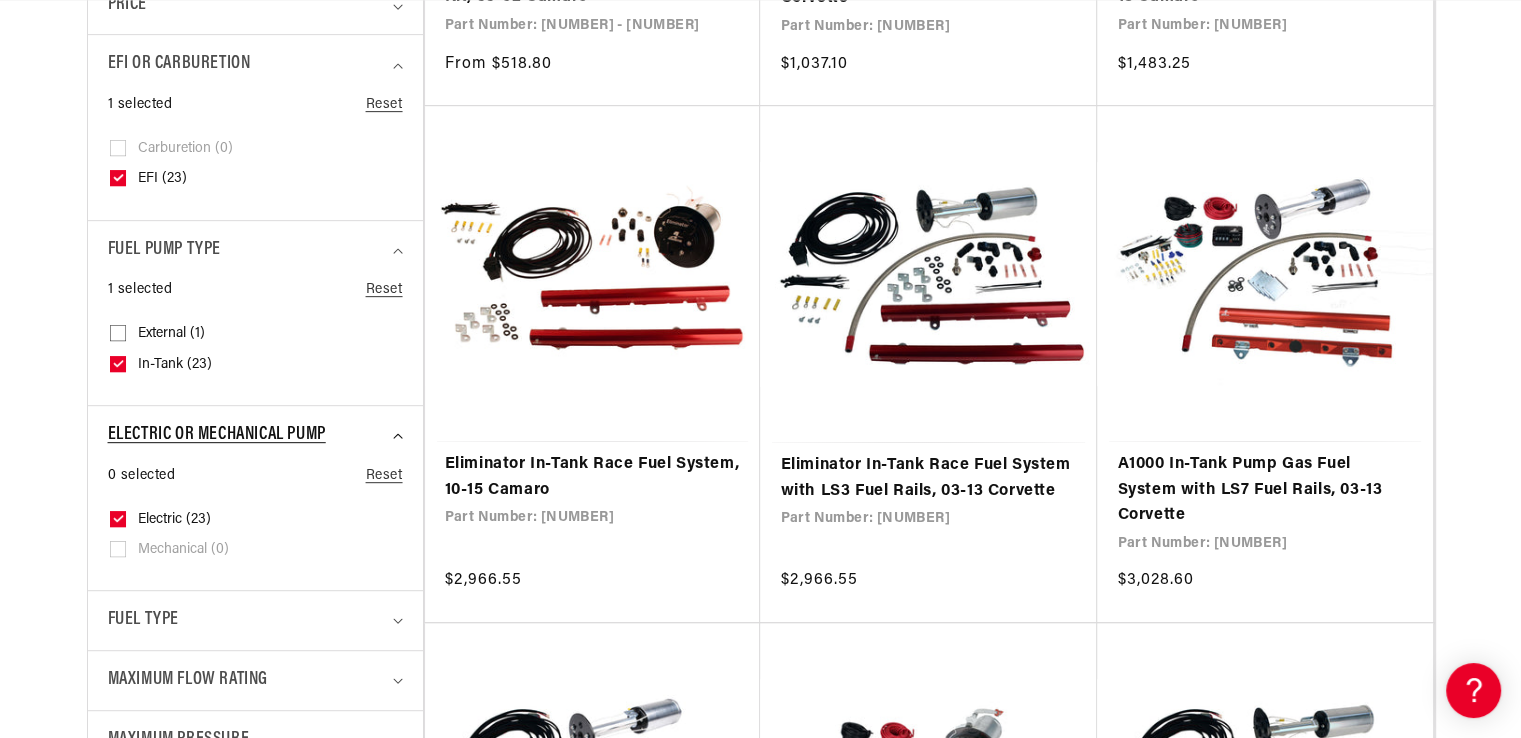 scroll, scrollTop: 1100, scrollLeft: 0, axis: vertical 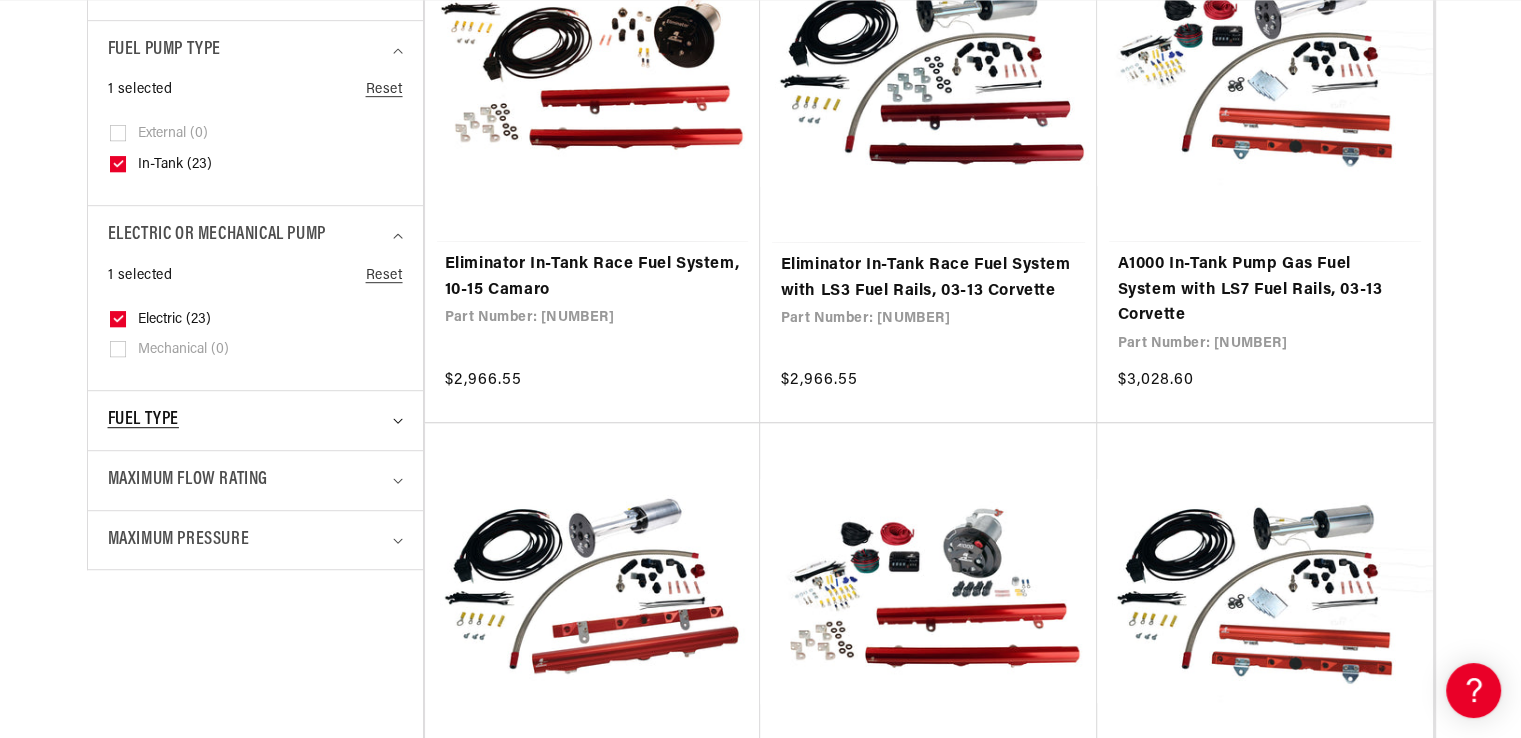 click on "Fuel Type" at bounding box center (143, 420) 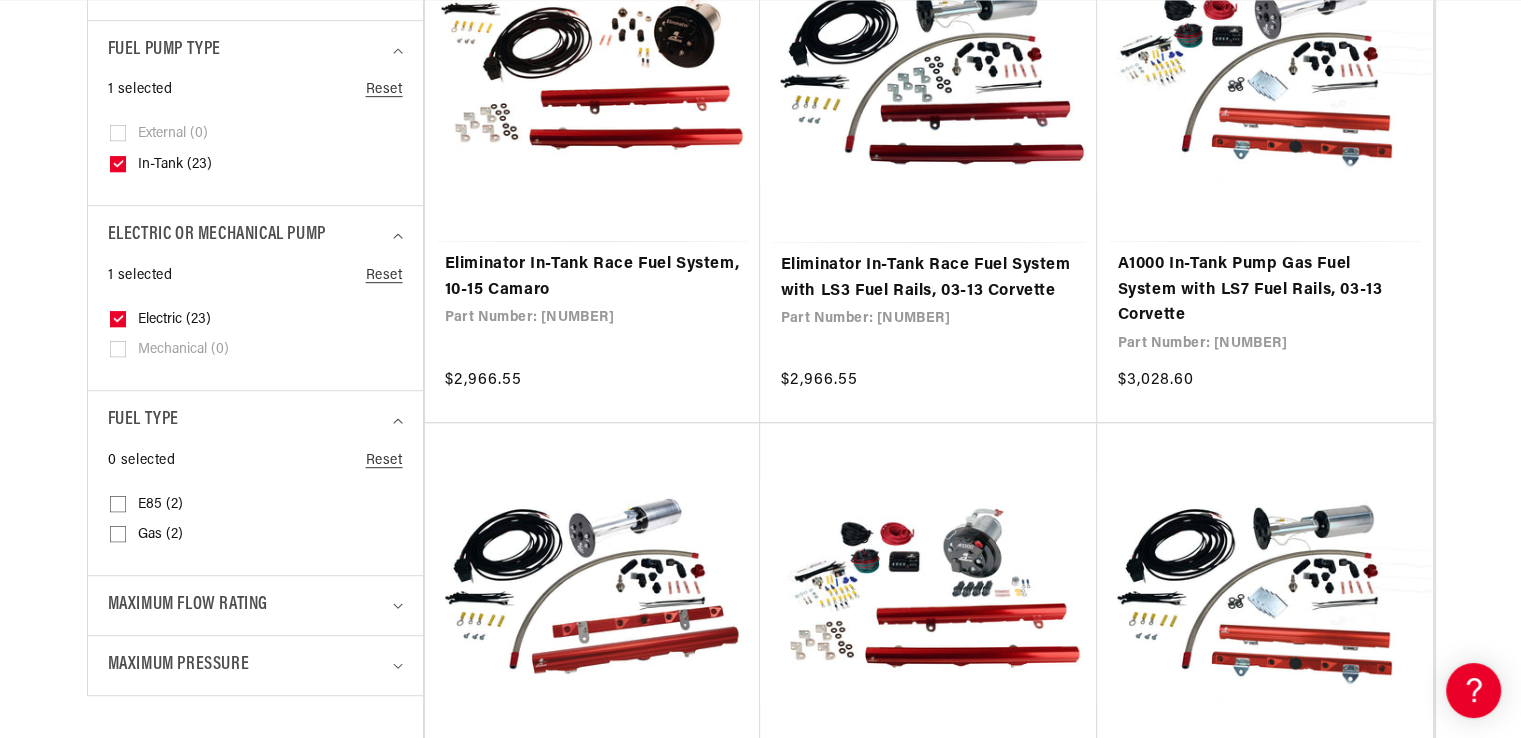 scroll, scrollTop: 0, scrollLeft: 791, axis: horizontal 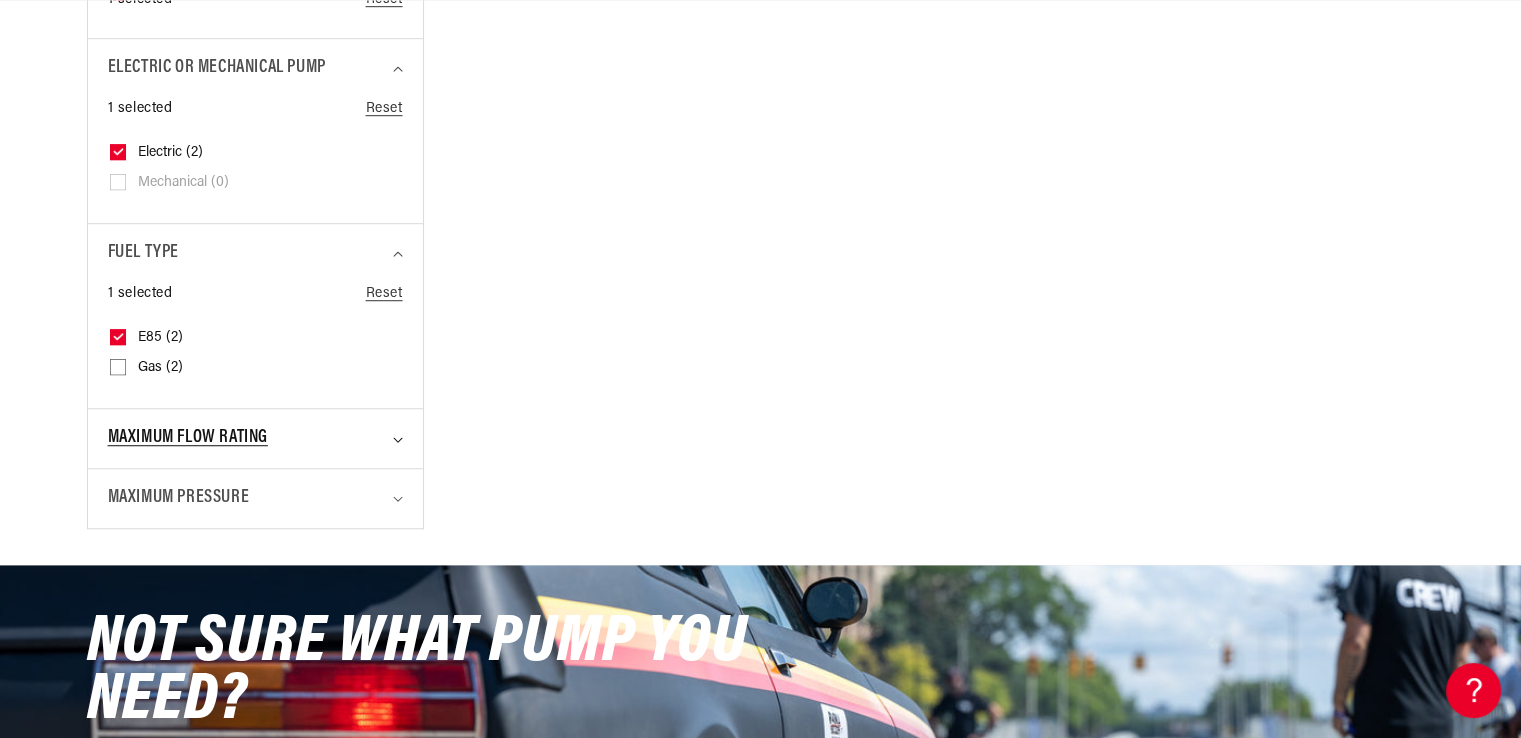 click on "Maximum Flow Rating" at bounding box center [188, 438] 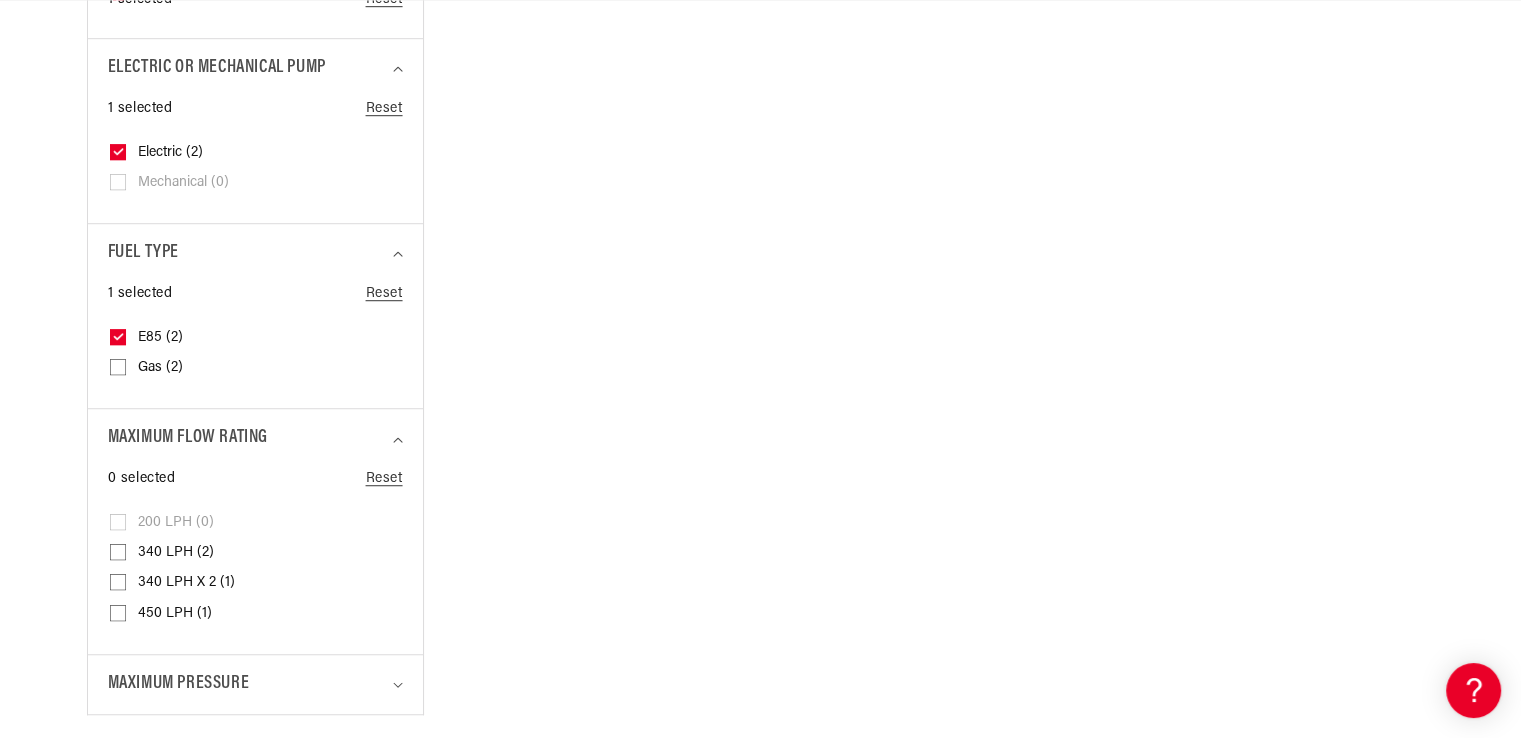 scroll, scrollTop: 0, scrollLeft: 791, axis: horizontal 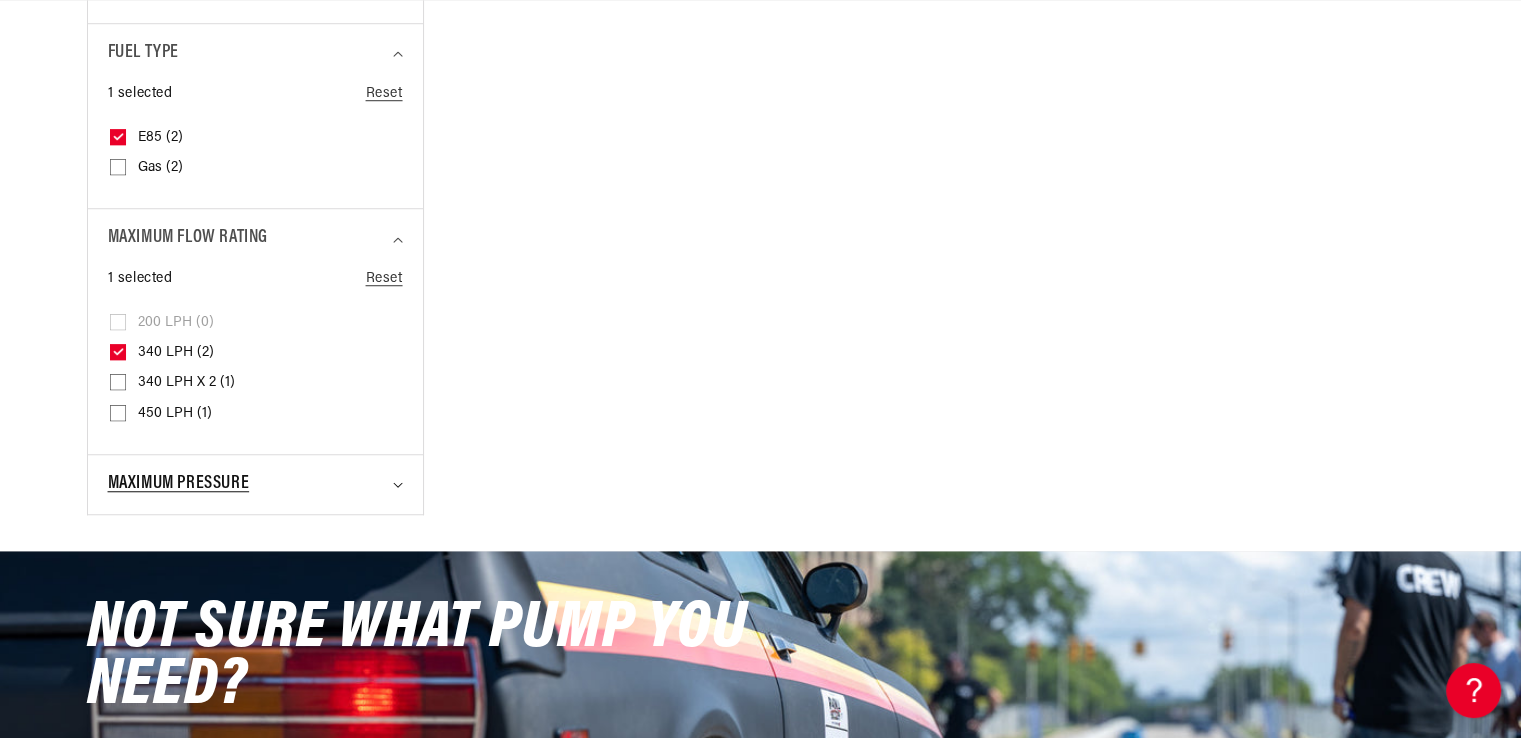 click on "Maximum Pressure" at bounding box center (179, 484) 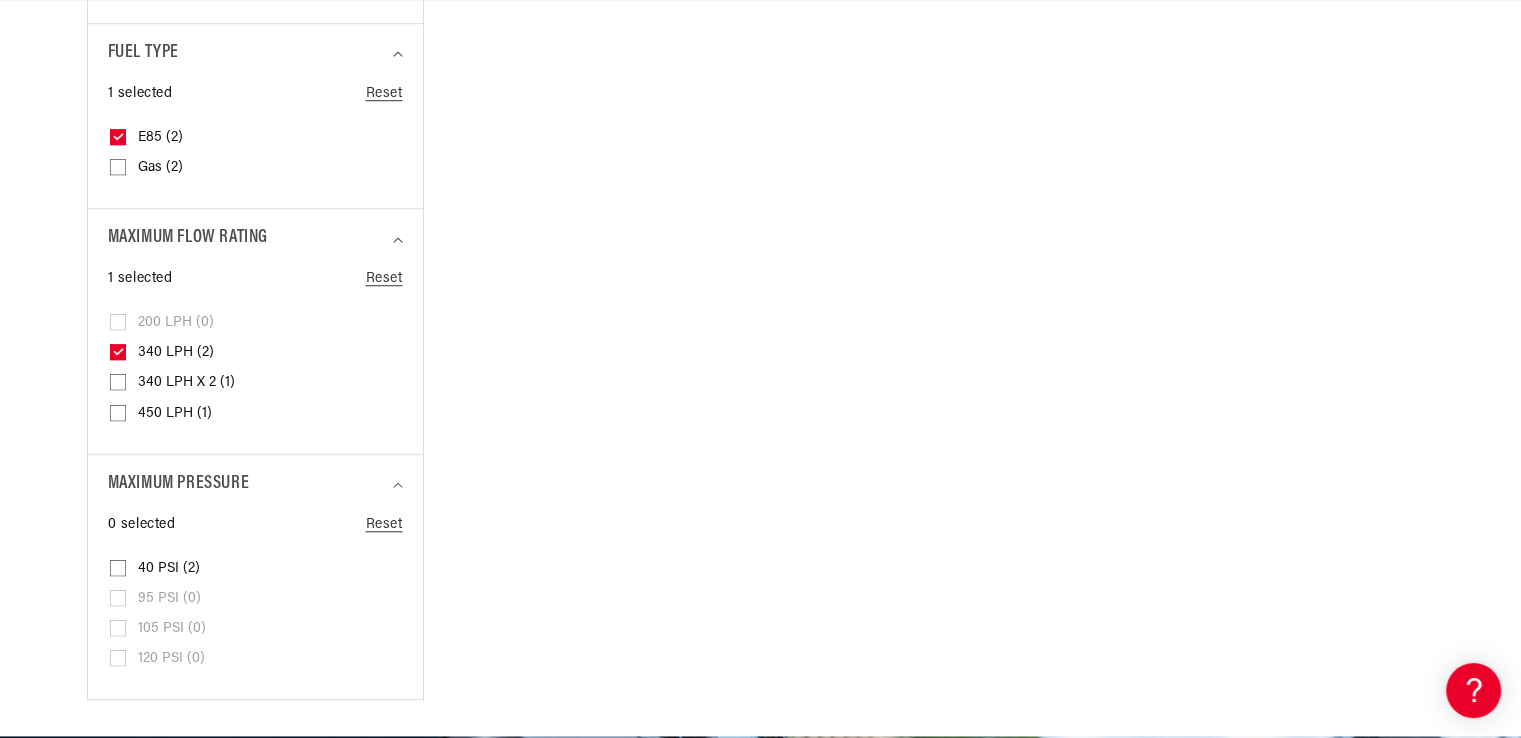 scroll, scrollTop: 0, scrollLeft: 791, axis: horizontal 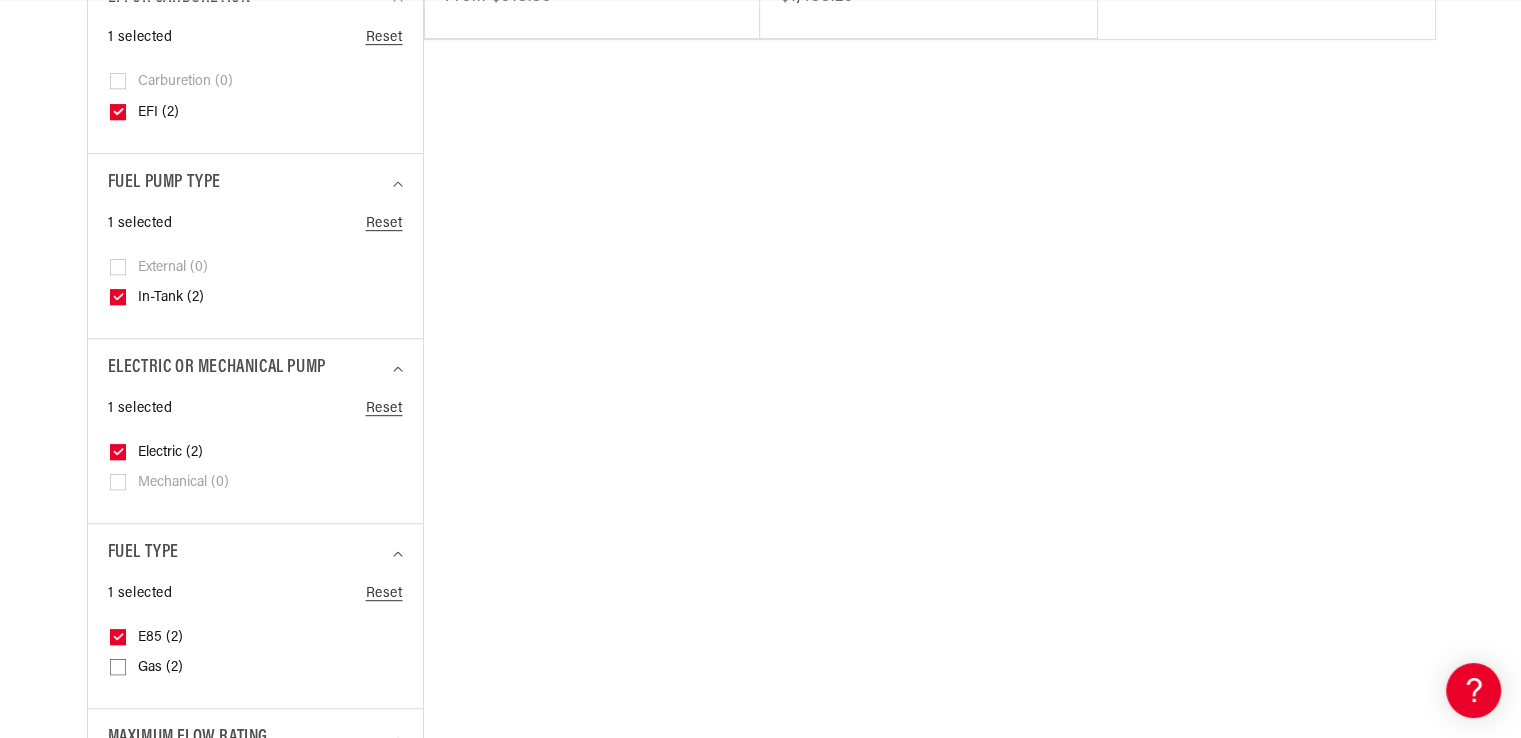 click 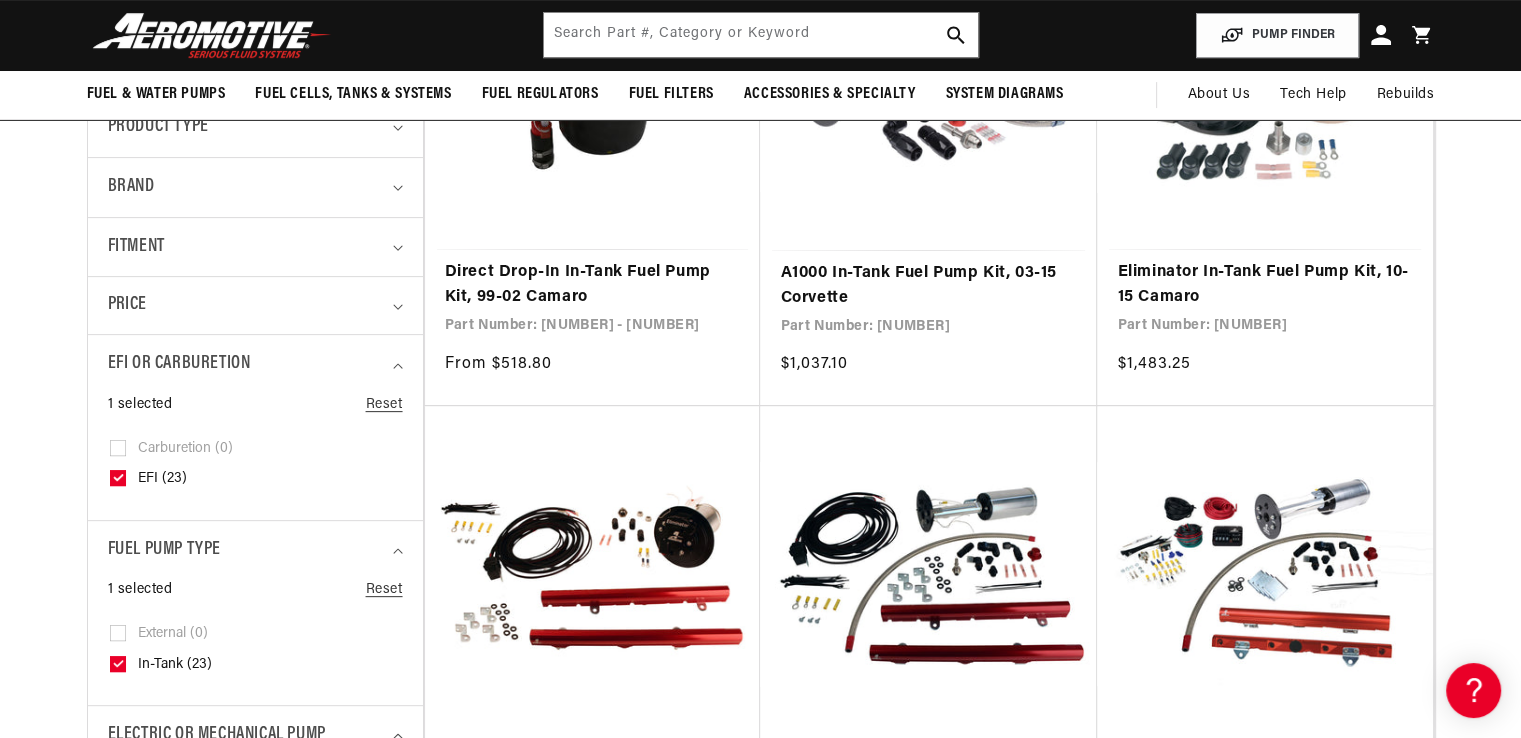 scroll, scrollTop: 700, scrollLeft: 0, axis: vertical 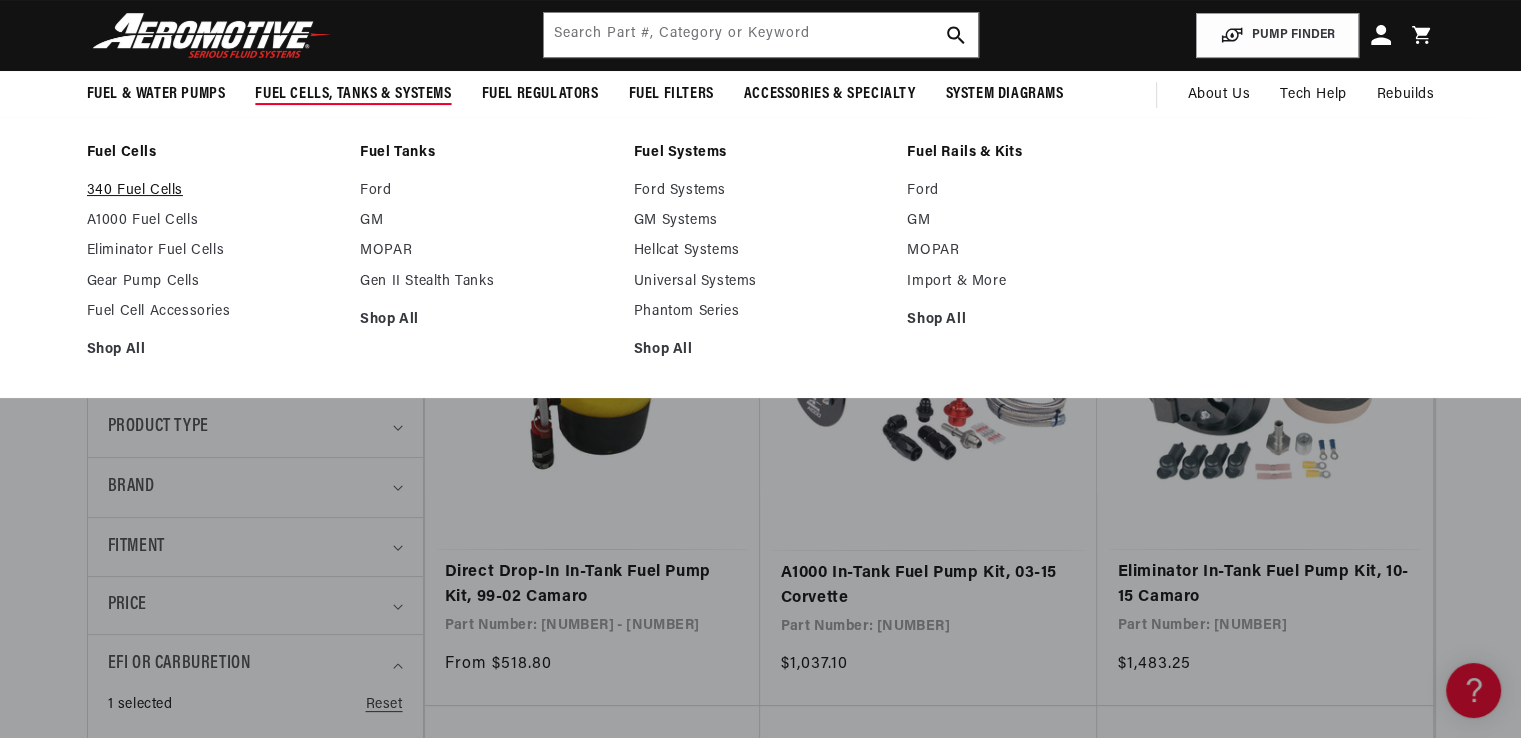 click on "340 Fuel Cells" at bounding box center [214, 191] 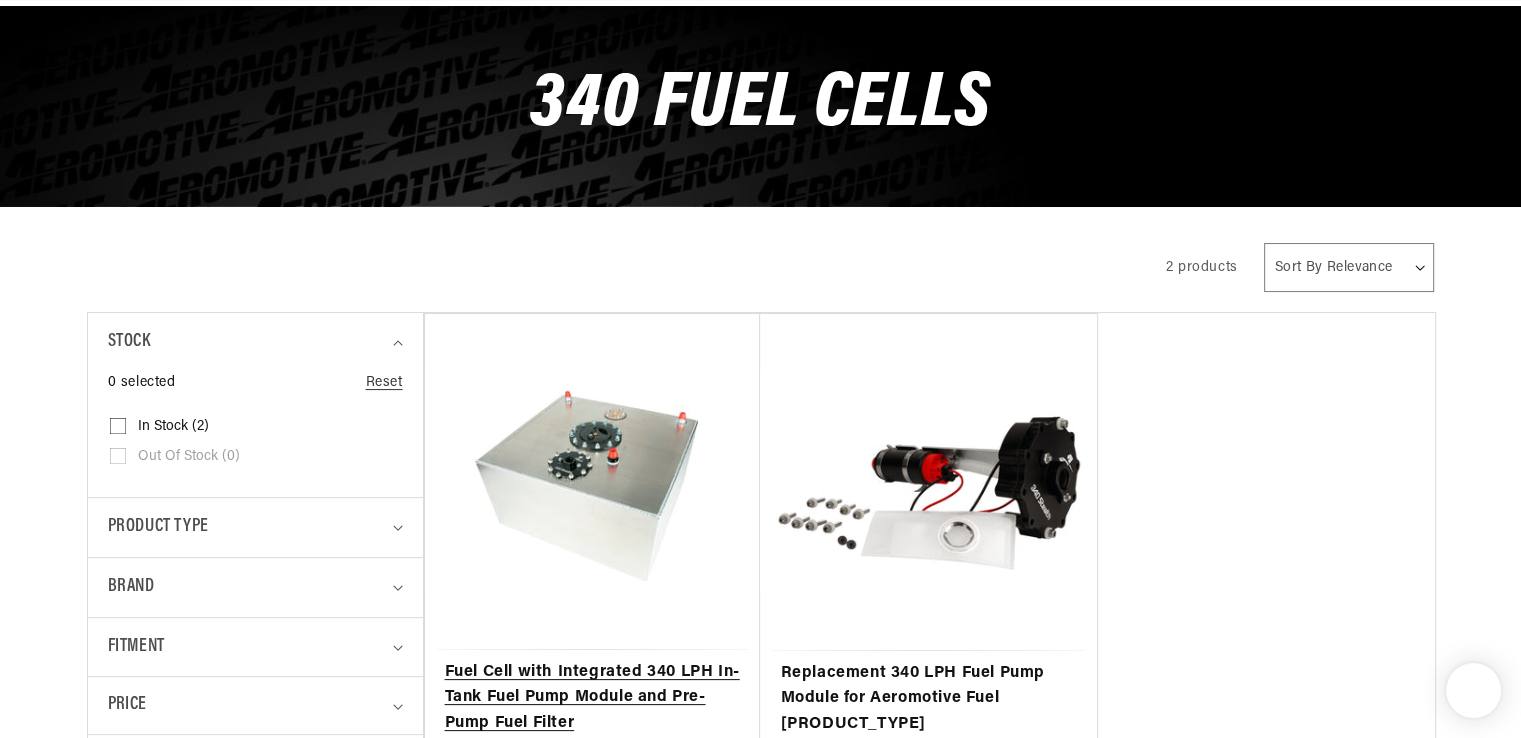 scroll, scrollTop: 300, scrollLeft: 0, axis: vertical 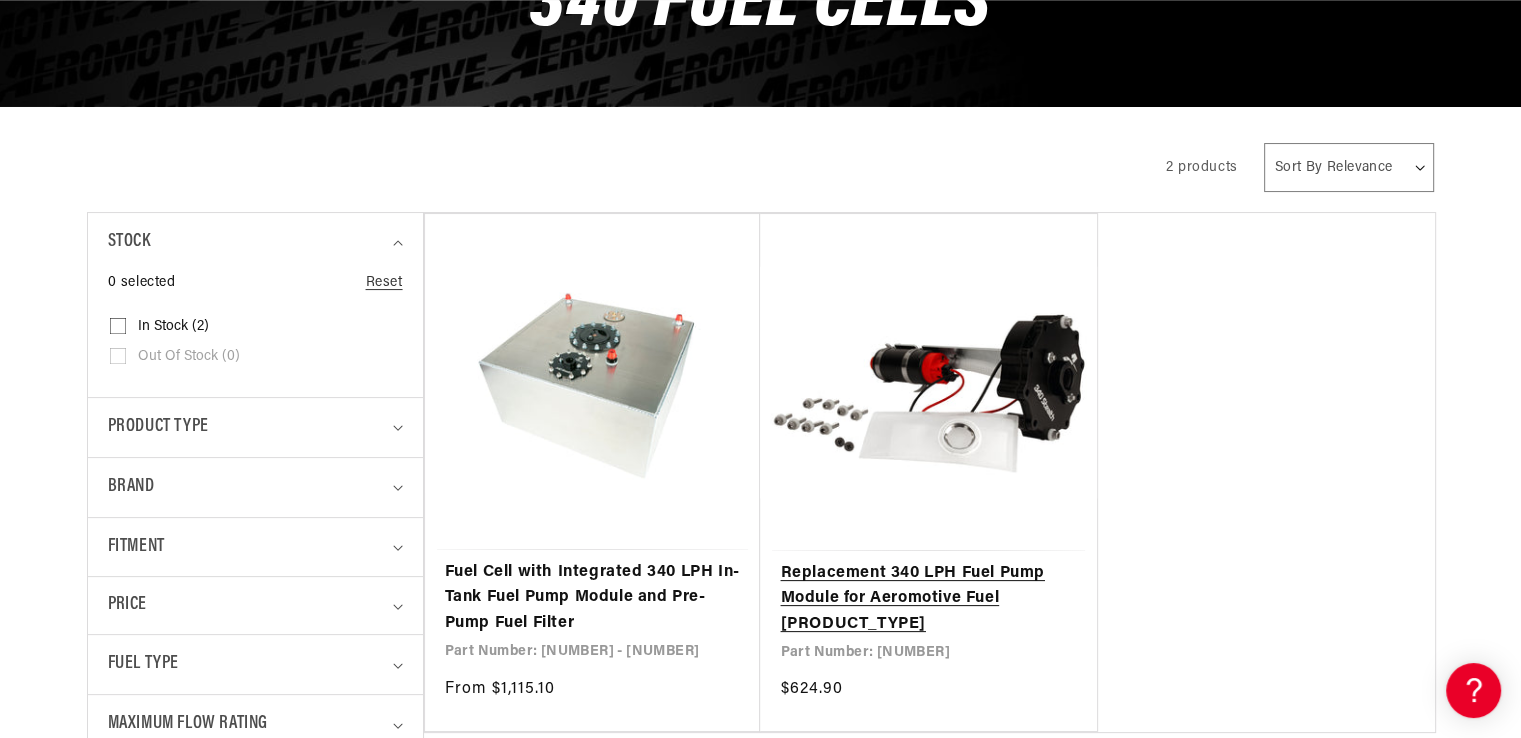 click on "Replacement 340 LPH Fuel Pump Module for Aeromotive Fuel Cells" at bounding box center (928, 599) 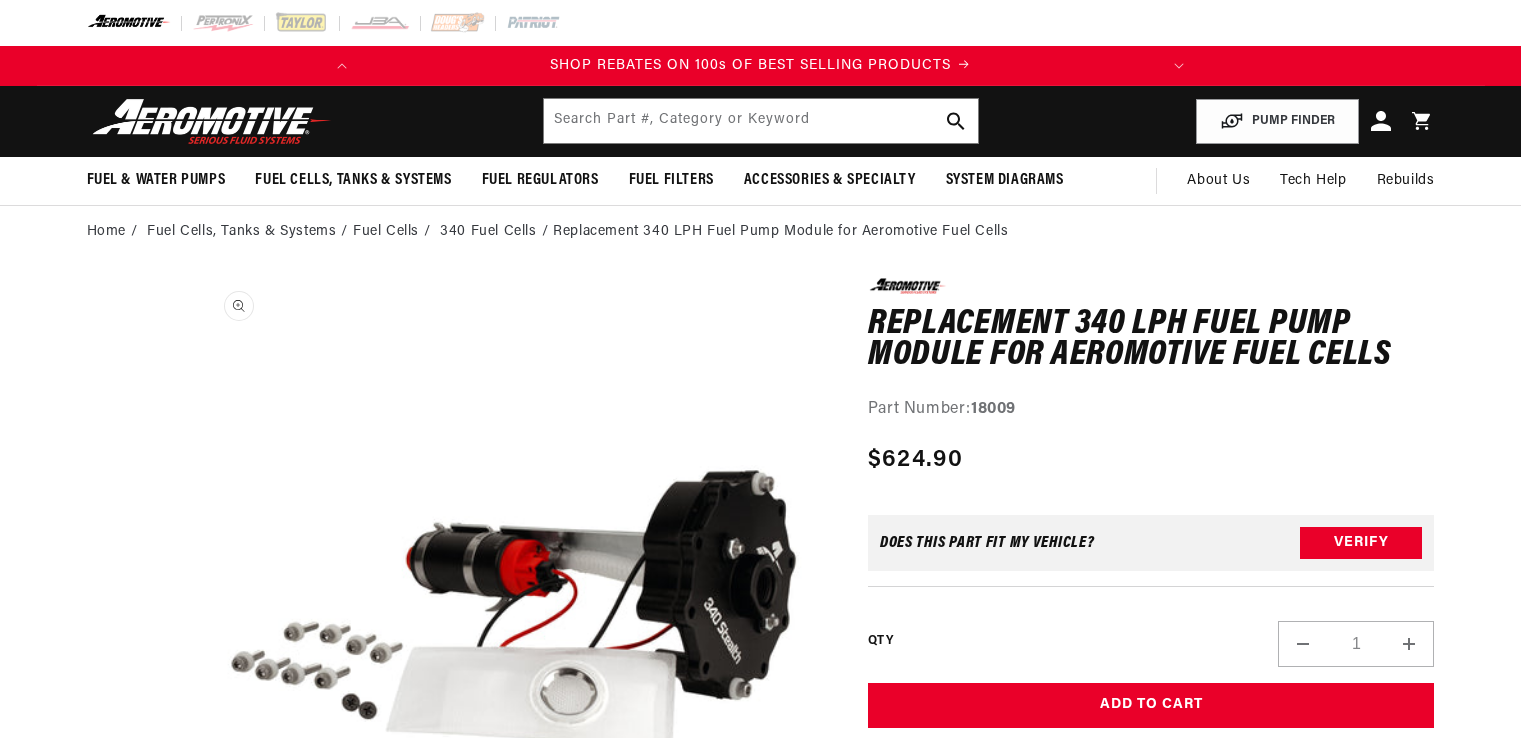 scroll, scrollTop: 0, scrollLeft: 0, axis: both 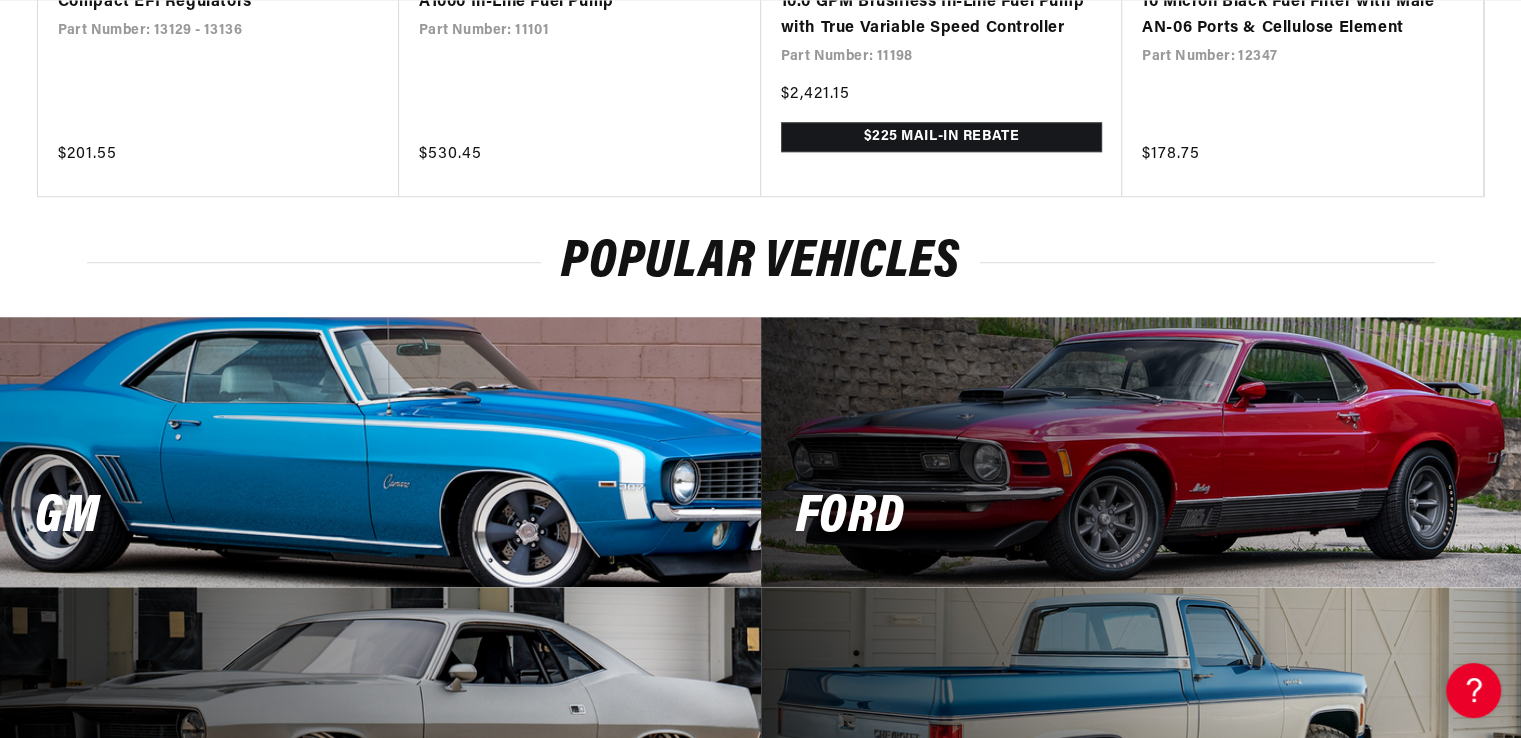 click on "GM" at bounding box center (380, 452) 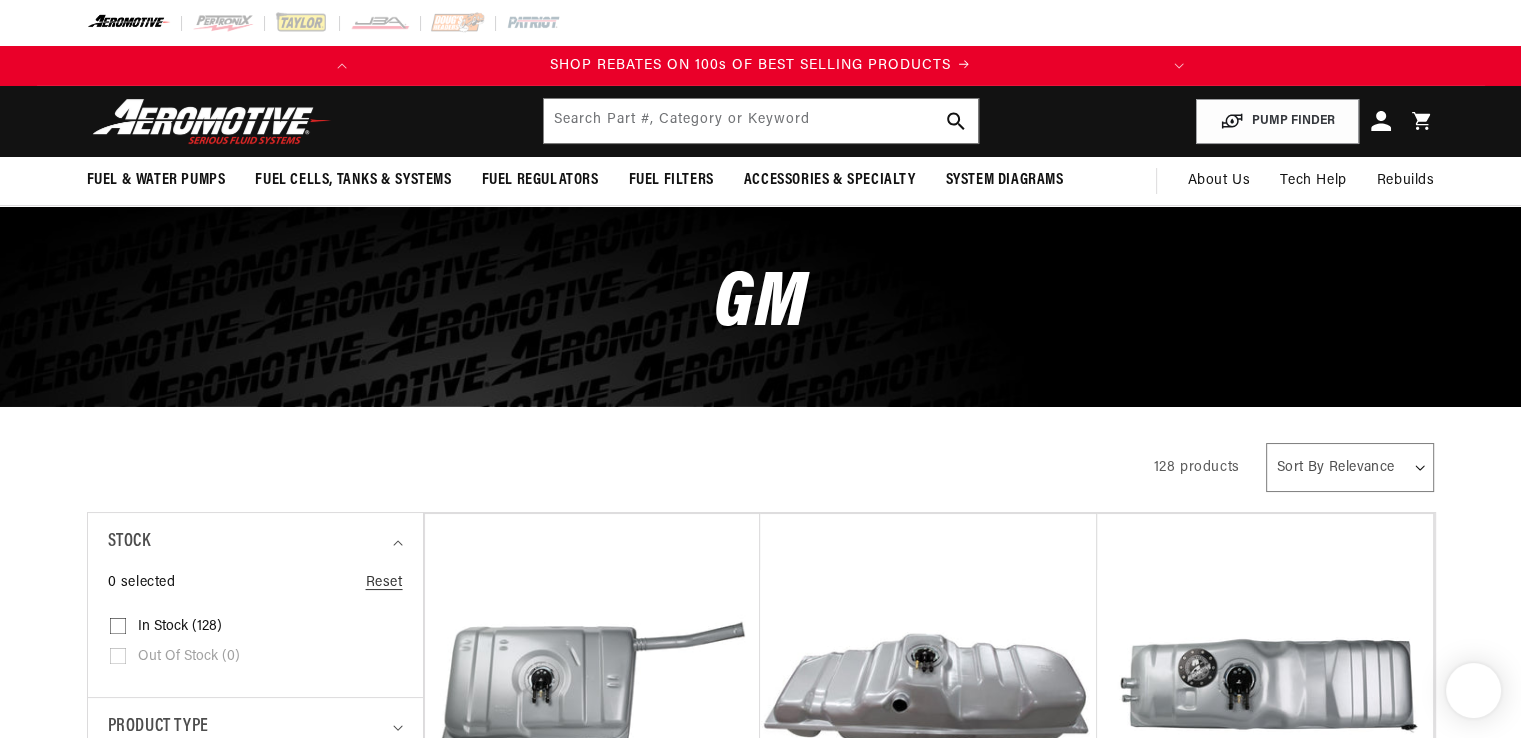 scroll, scrollTop: 200, scrollLeft: 0, axis: vertical 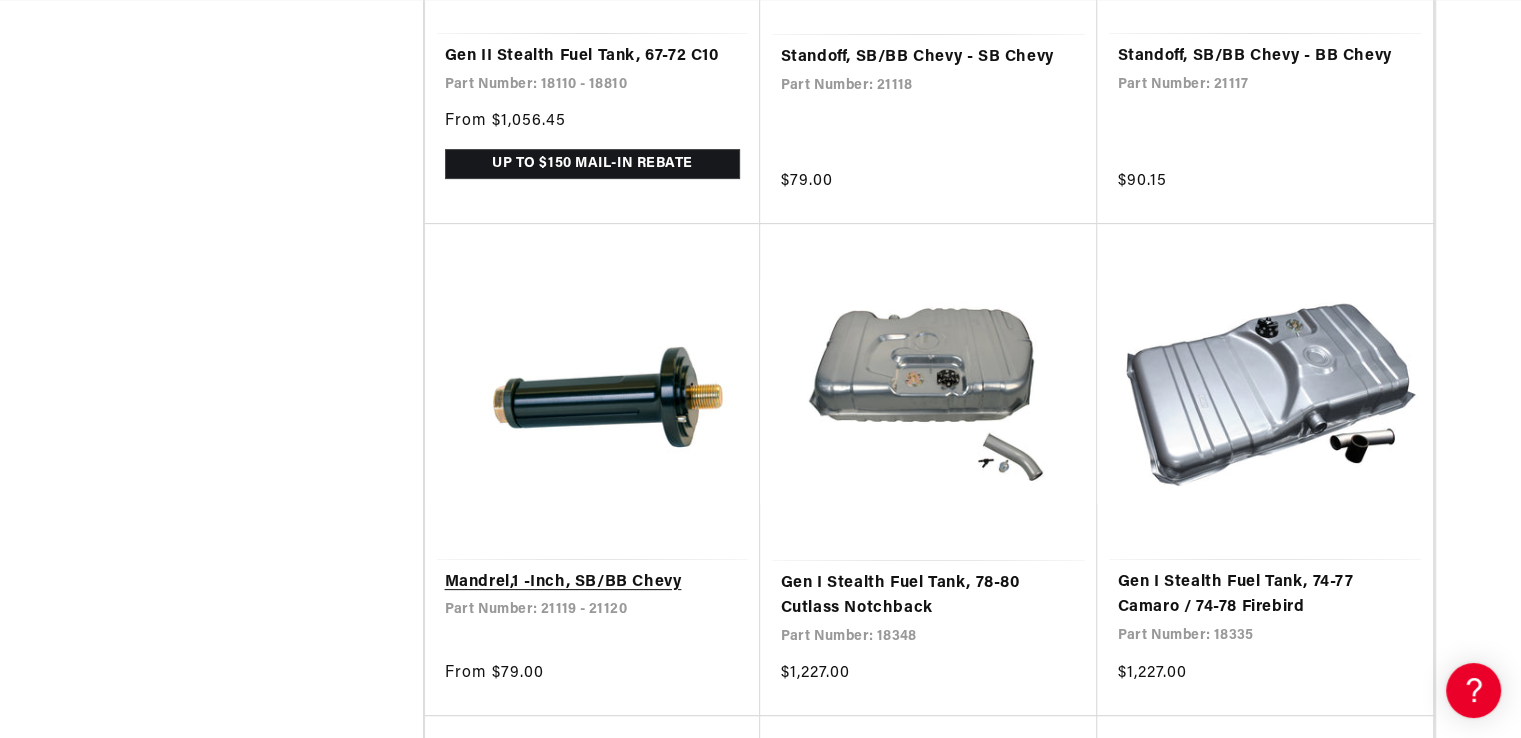 click on "Mandrel,1 -Inch, SB/BB Chevy" at bounding box center [593, 583] 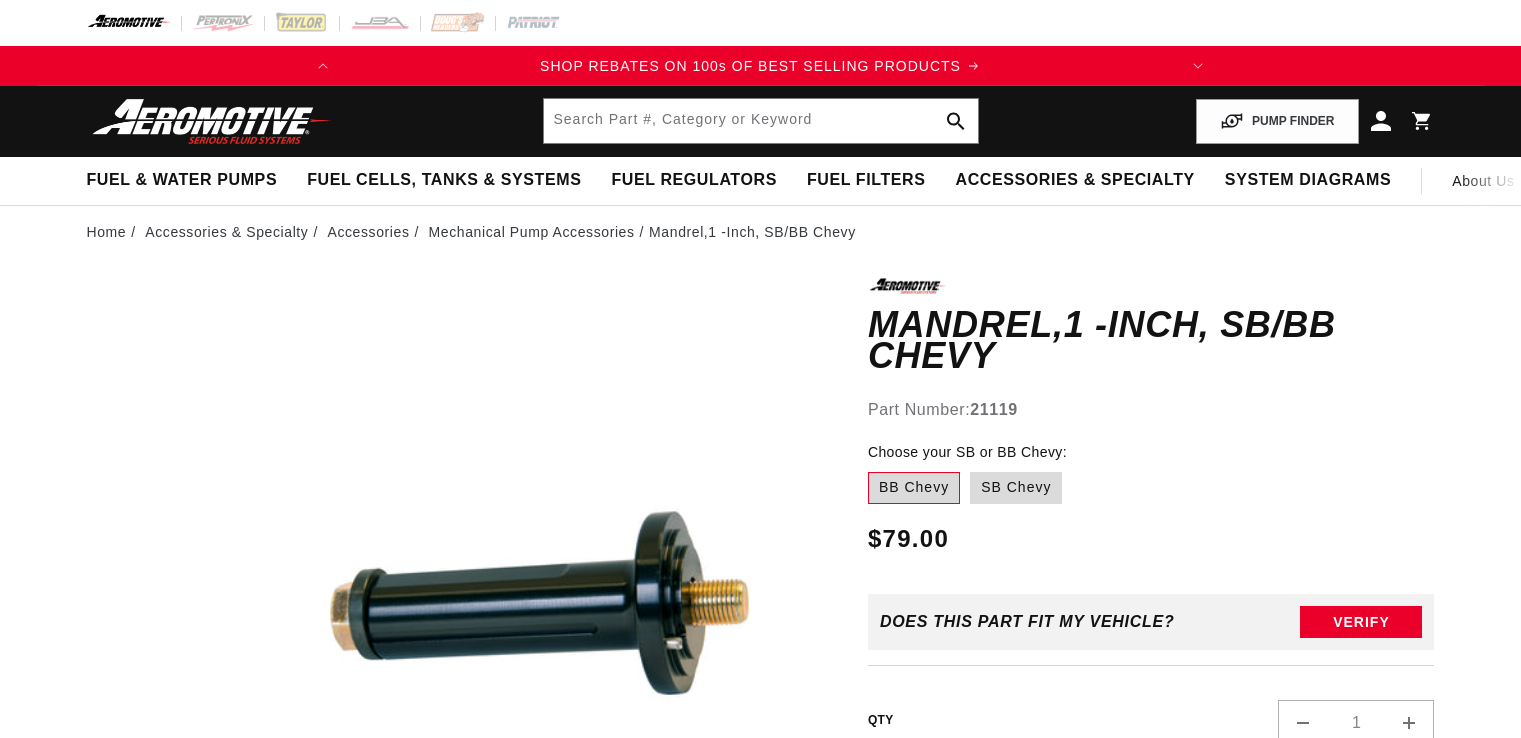 scroll, scrollTop: 0, scrollLeft: 0, axis: both 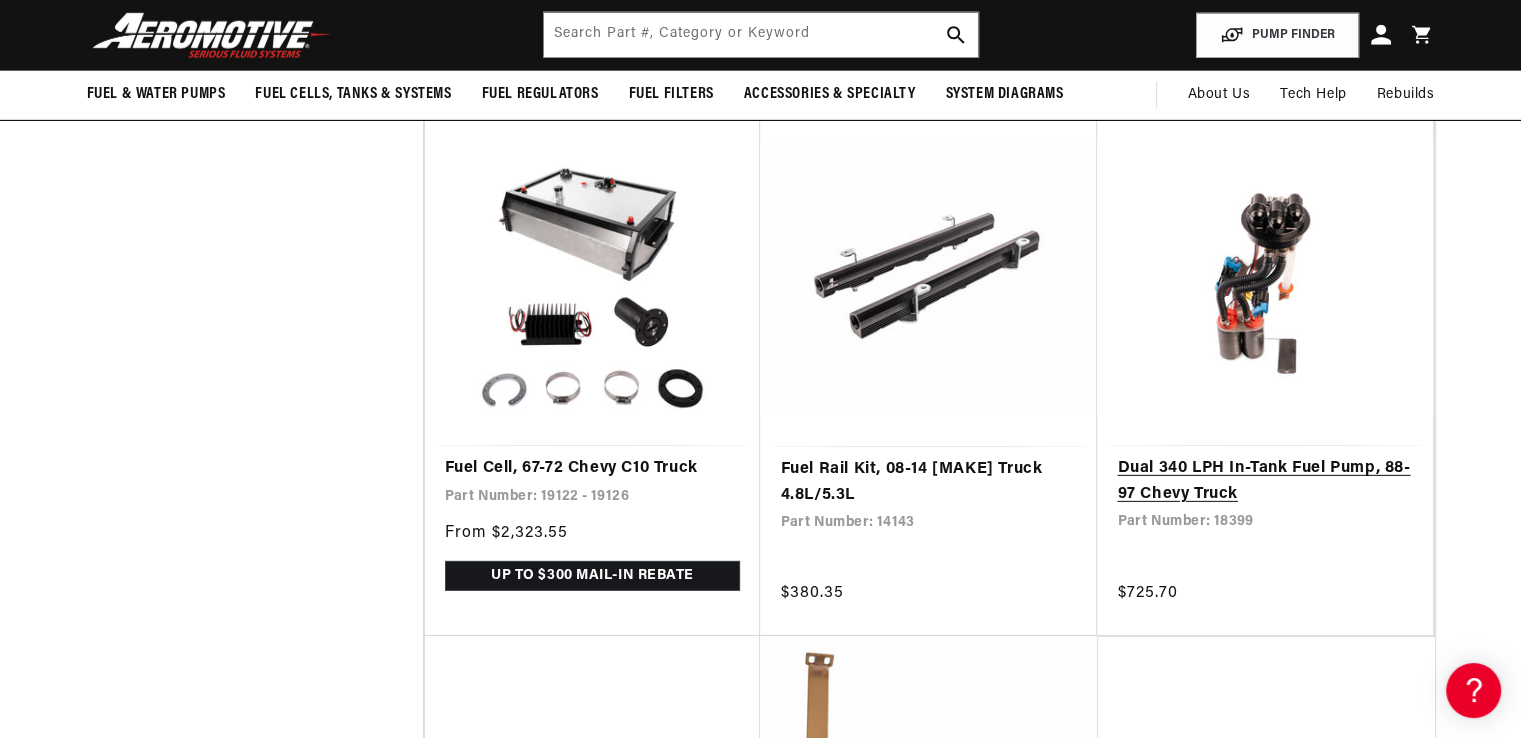click on "Dual 340 LPH In-Tank Fuel Pump, 88-97 Chevy Truck" at bounding box center [1265, 481] 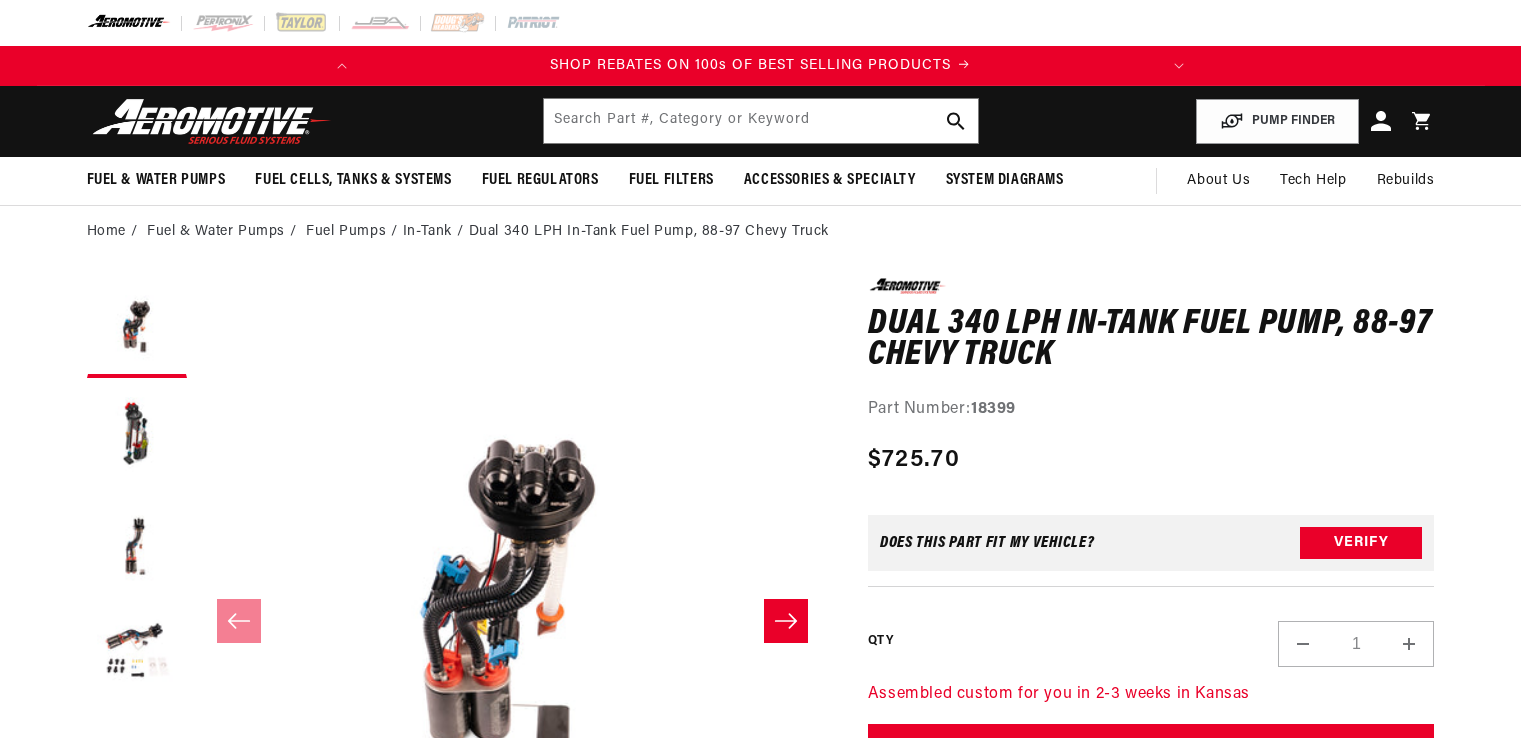 scroll, scrollTop: 0, scrollLeft: 0, axis: both 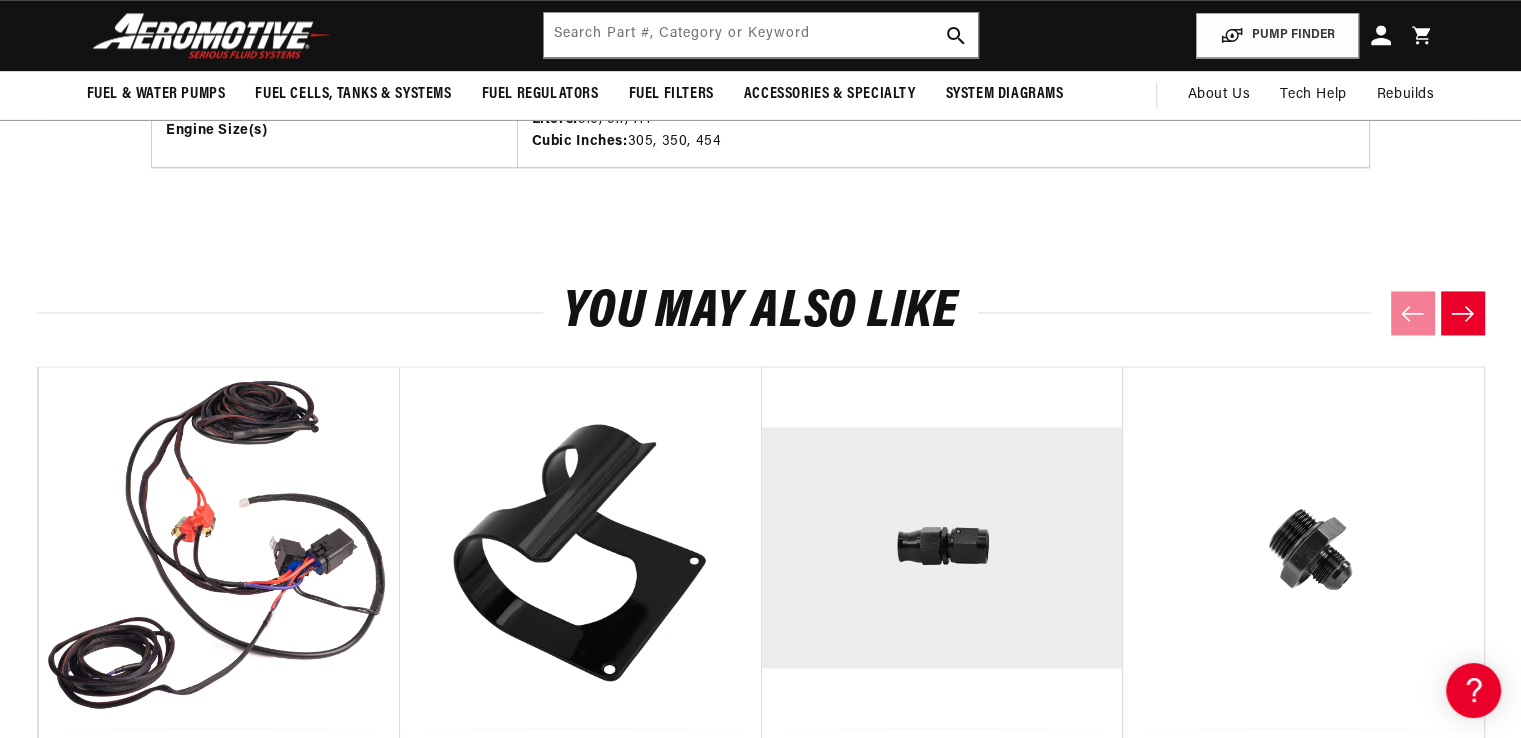 click 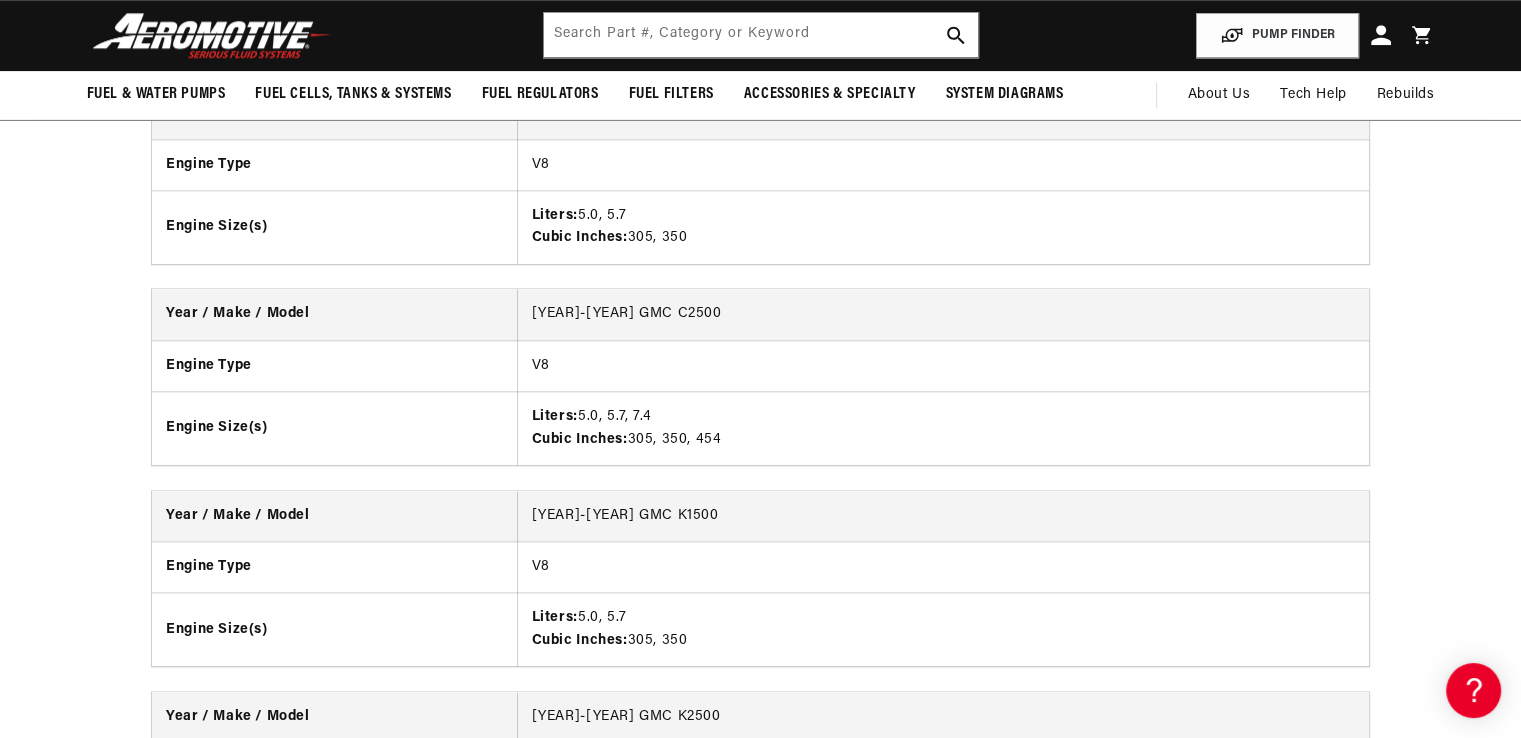 scroll, scrollTop: 1900, scrollLeft: 0, axis: vertical 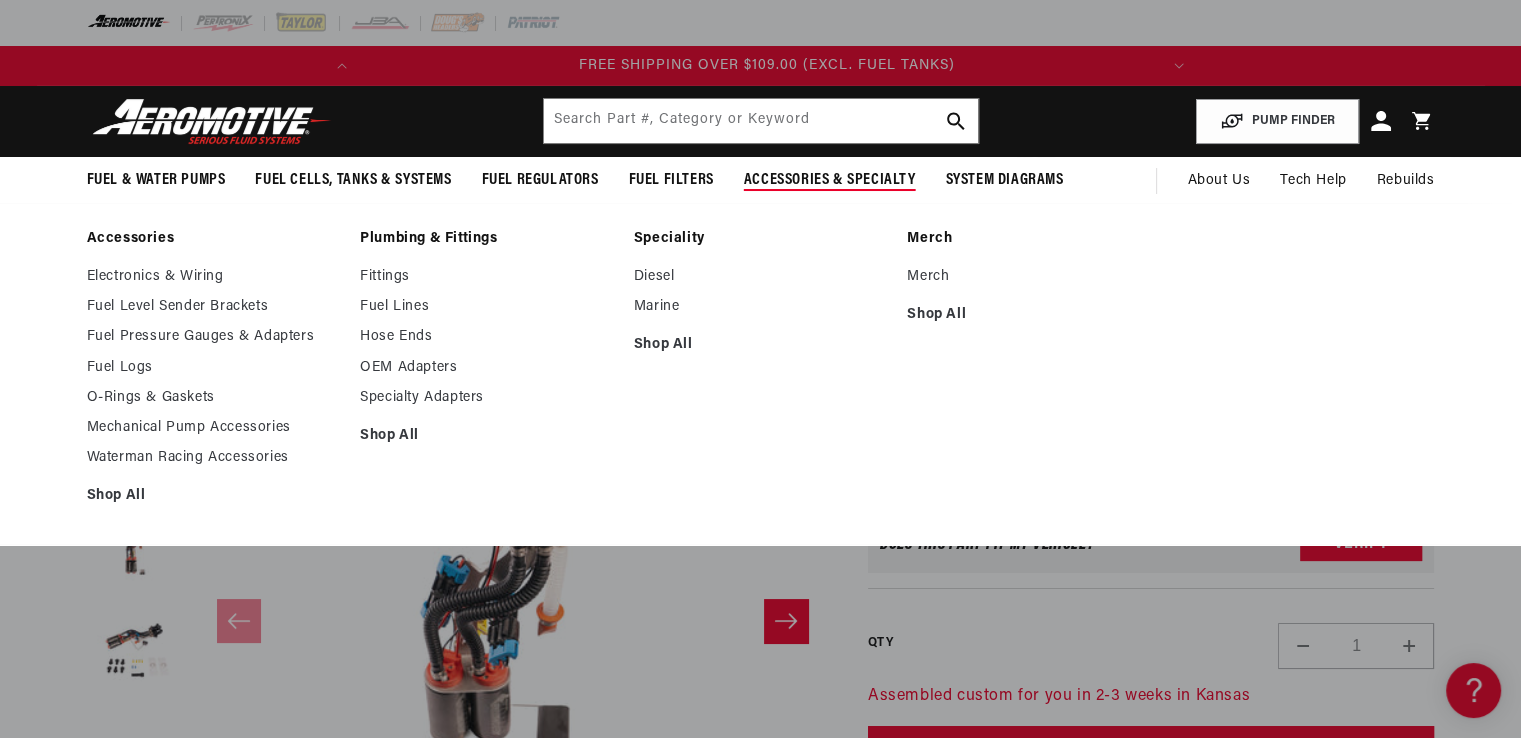 click on "Accessories & Specialty" at bounding box center (830, 180) 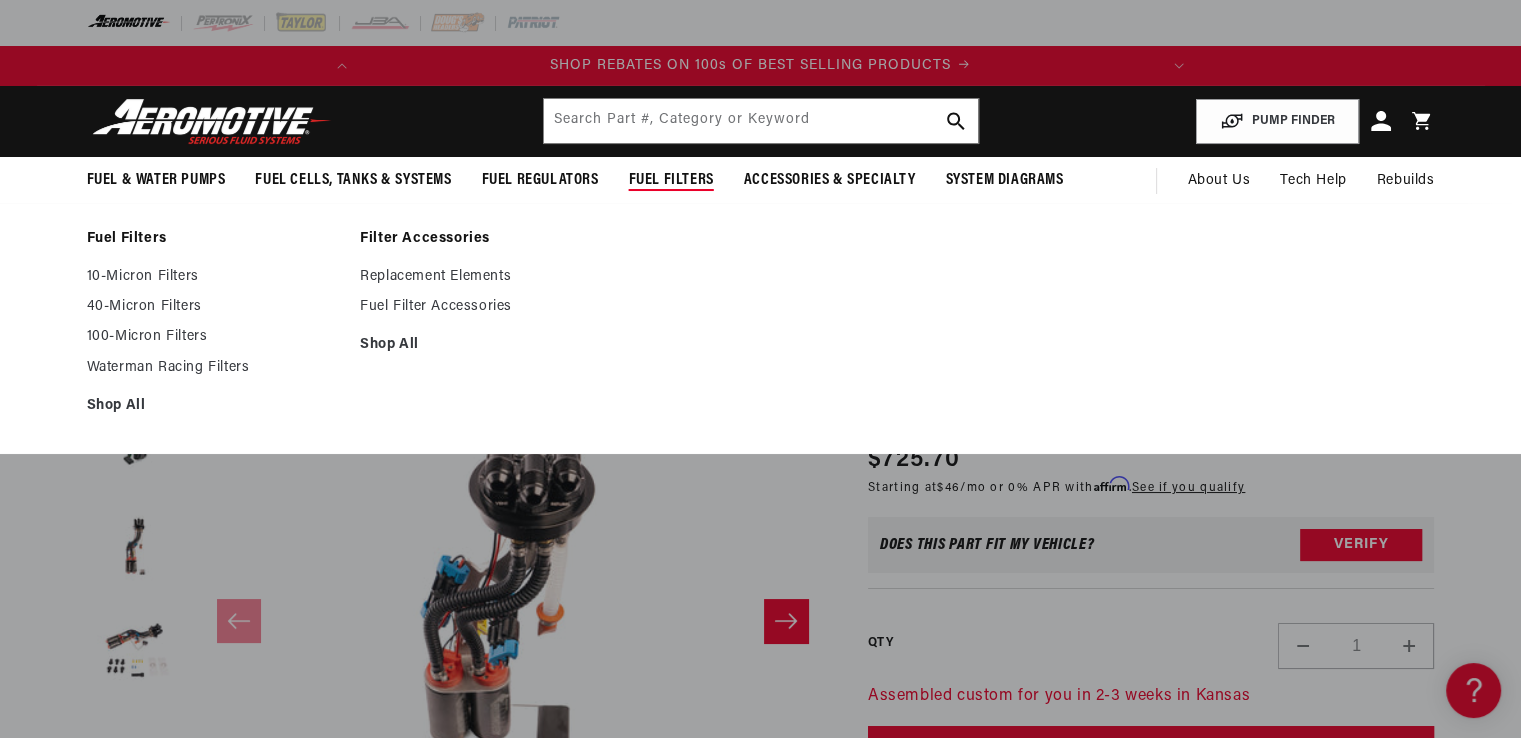 scroll, scrollTop: 0, scrollLeft: 791, axis: horizontal 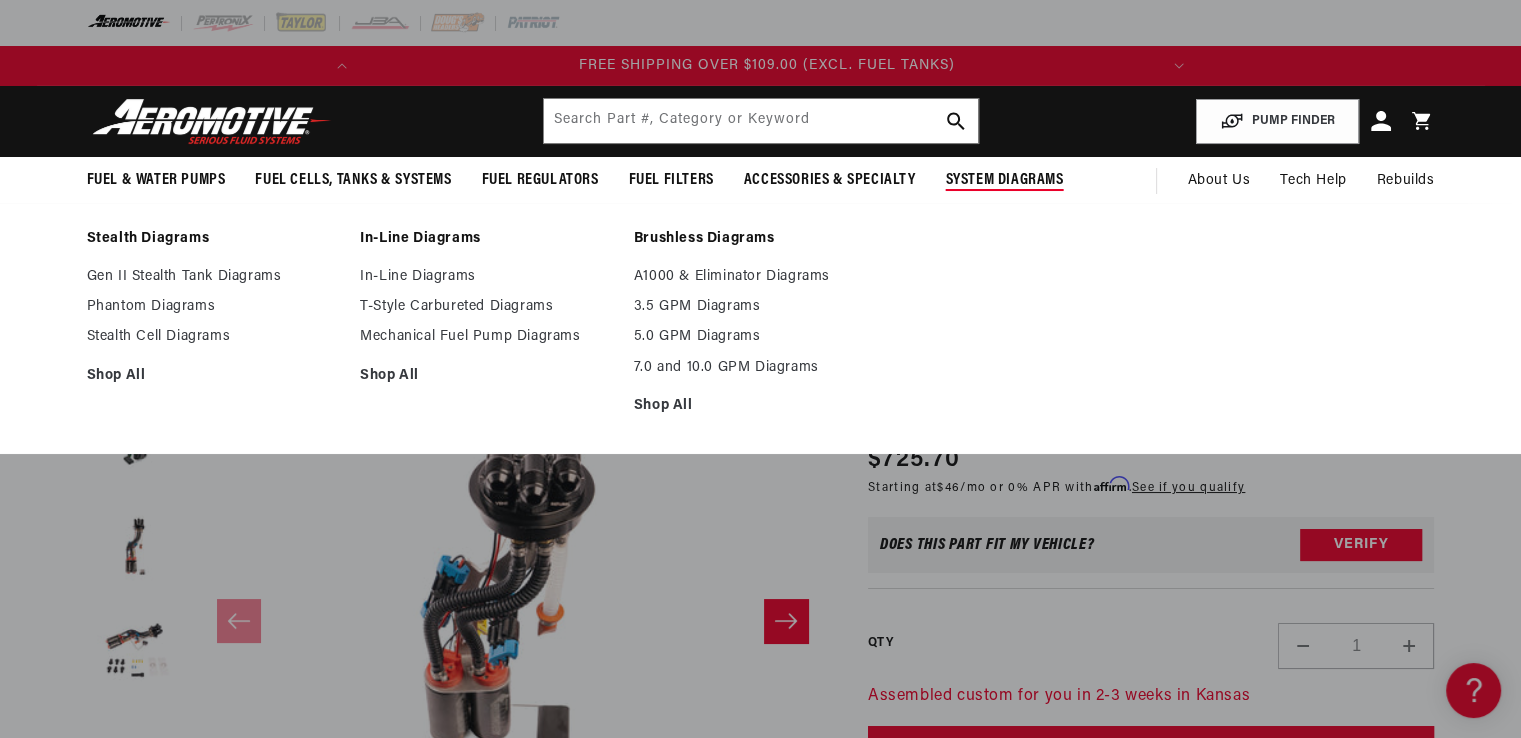 click on "System Diagrams" at bounding box center [1005, 180] 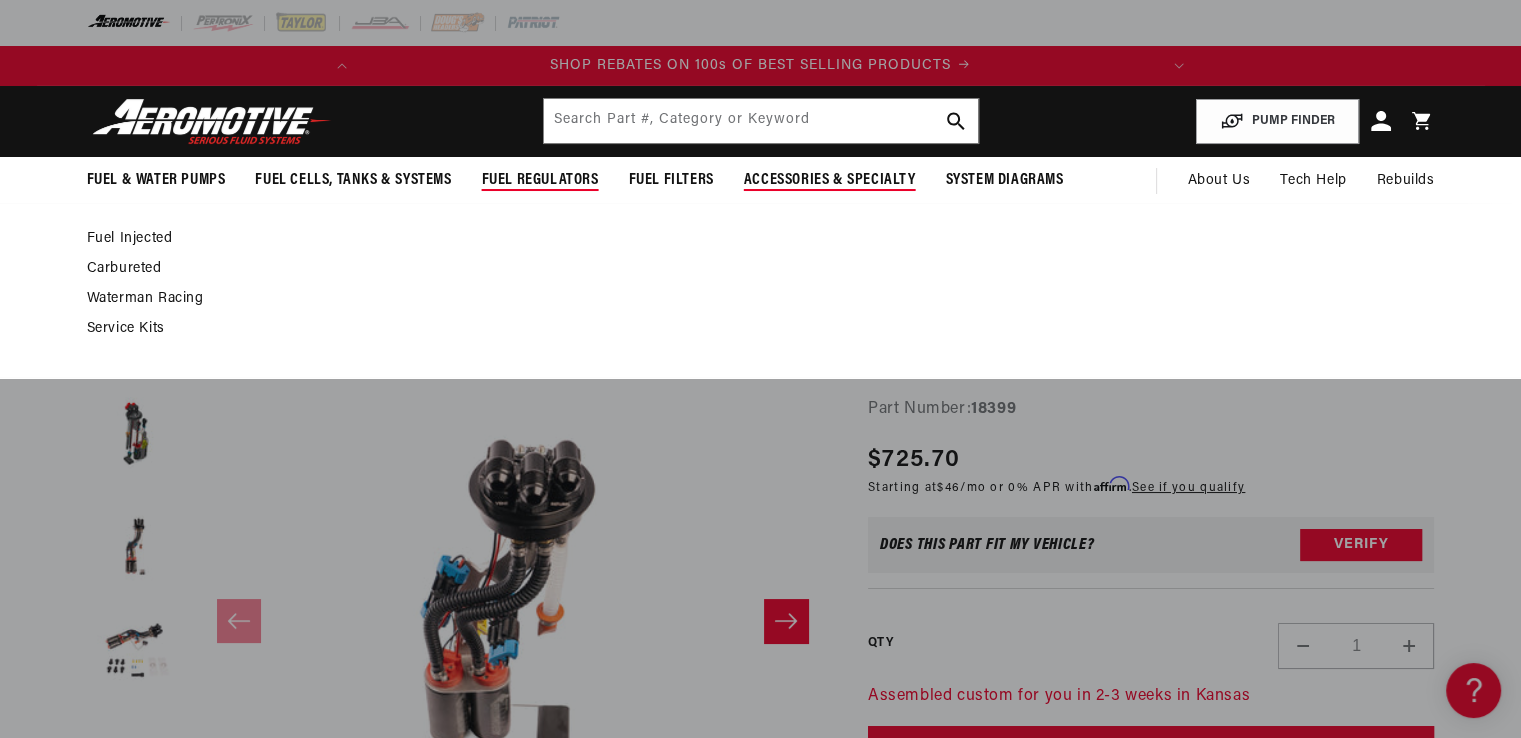 scroll, scrollTop: 0, scrollLeft: 791, axis: horizontal 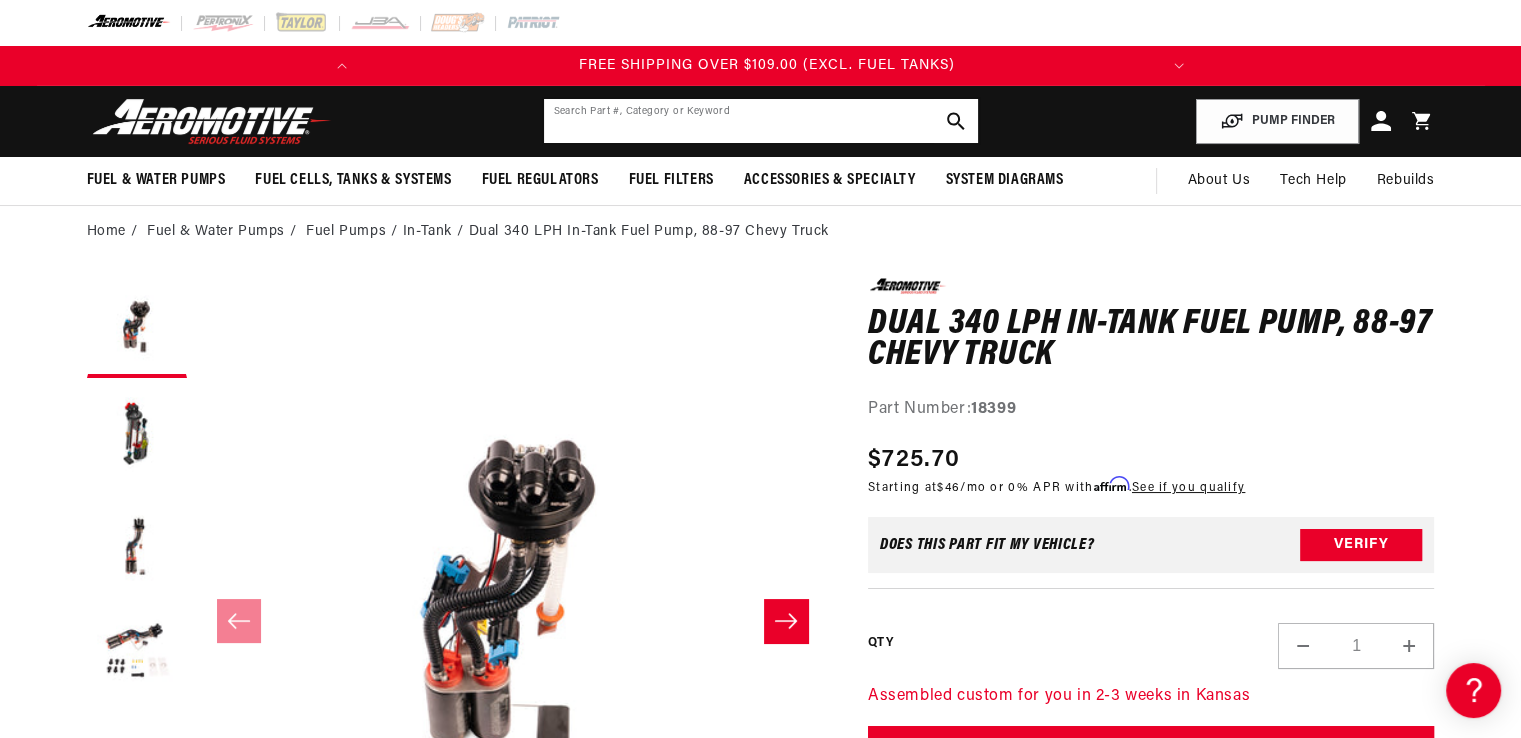 click 